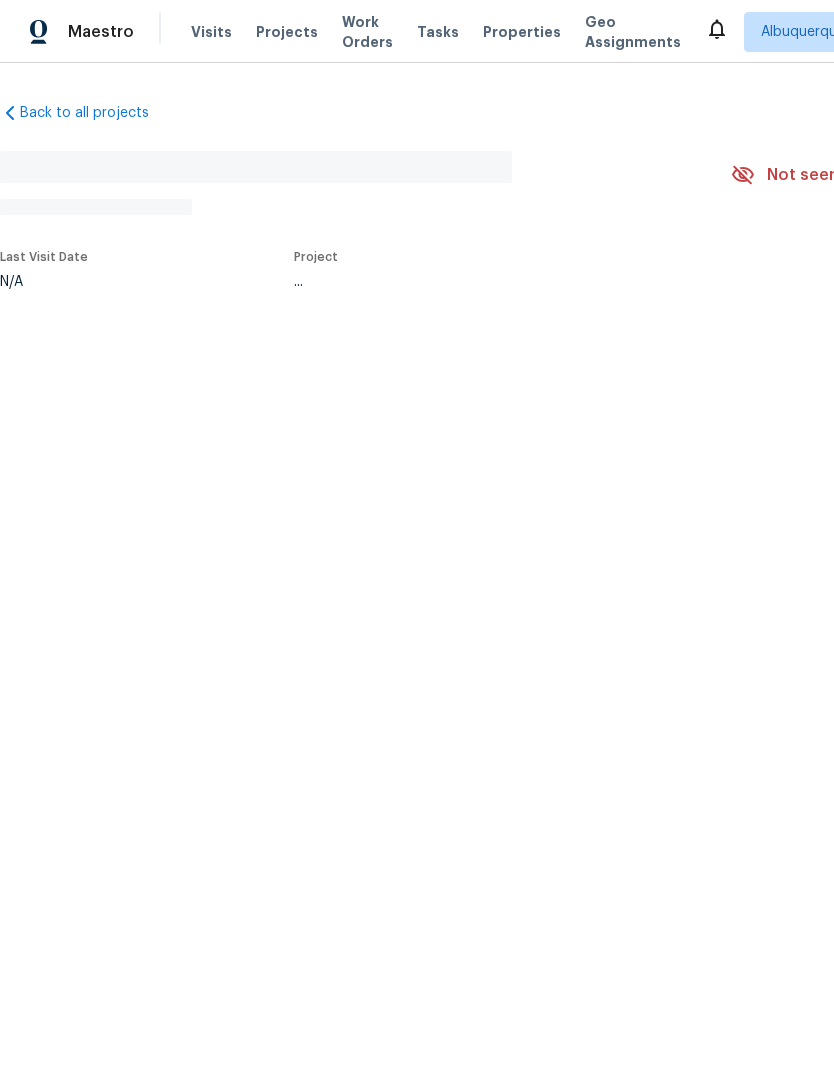scroll, scrollTop: 0, scrollLeft: 0, axis: both 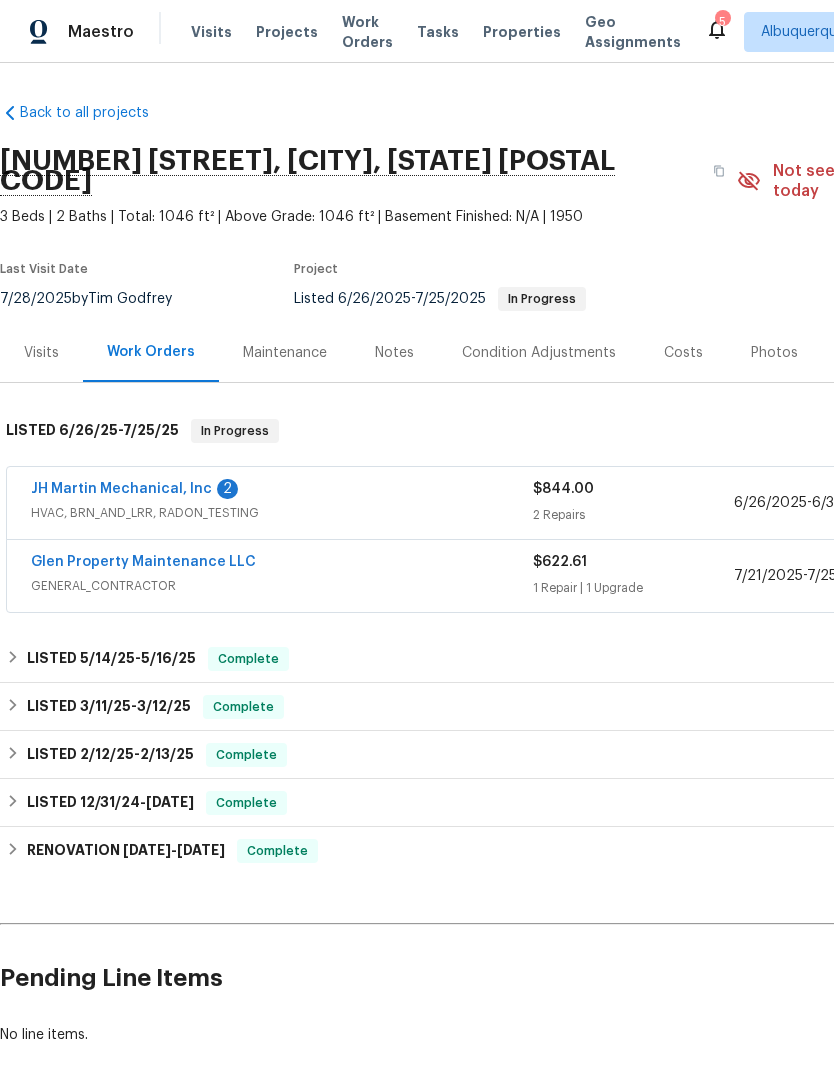 click on "JH Martin Mechanical, Inc" at bounding box center (121, 489) 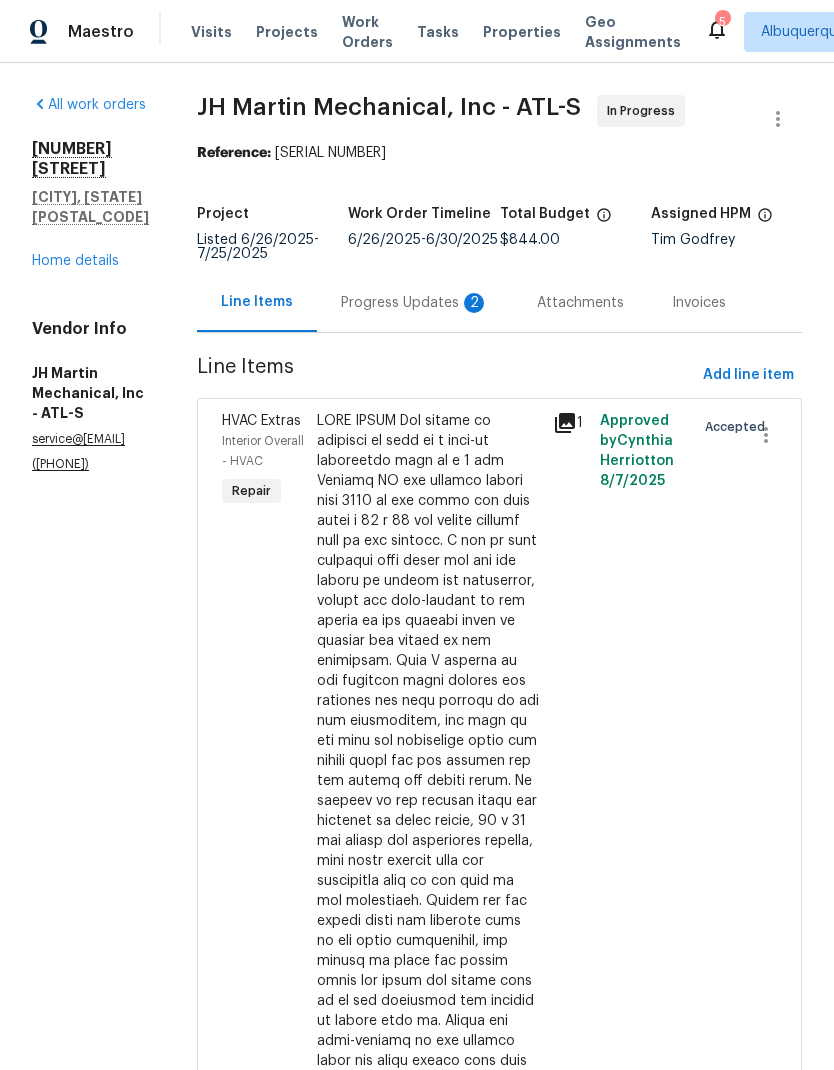 click on "Progress Updates 2" at bounding box center [415, 303] 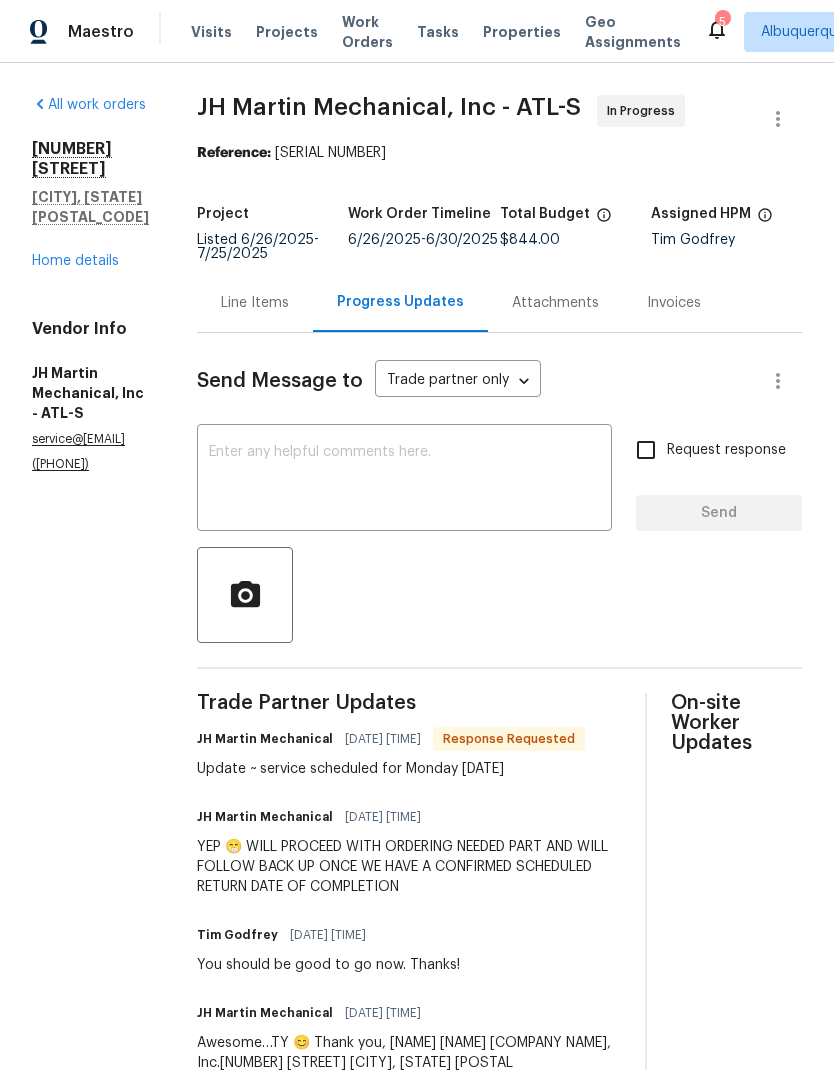 click at bounding box center (404, 480) 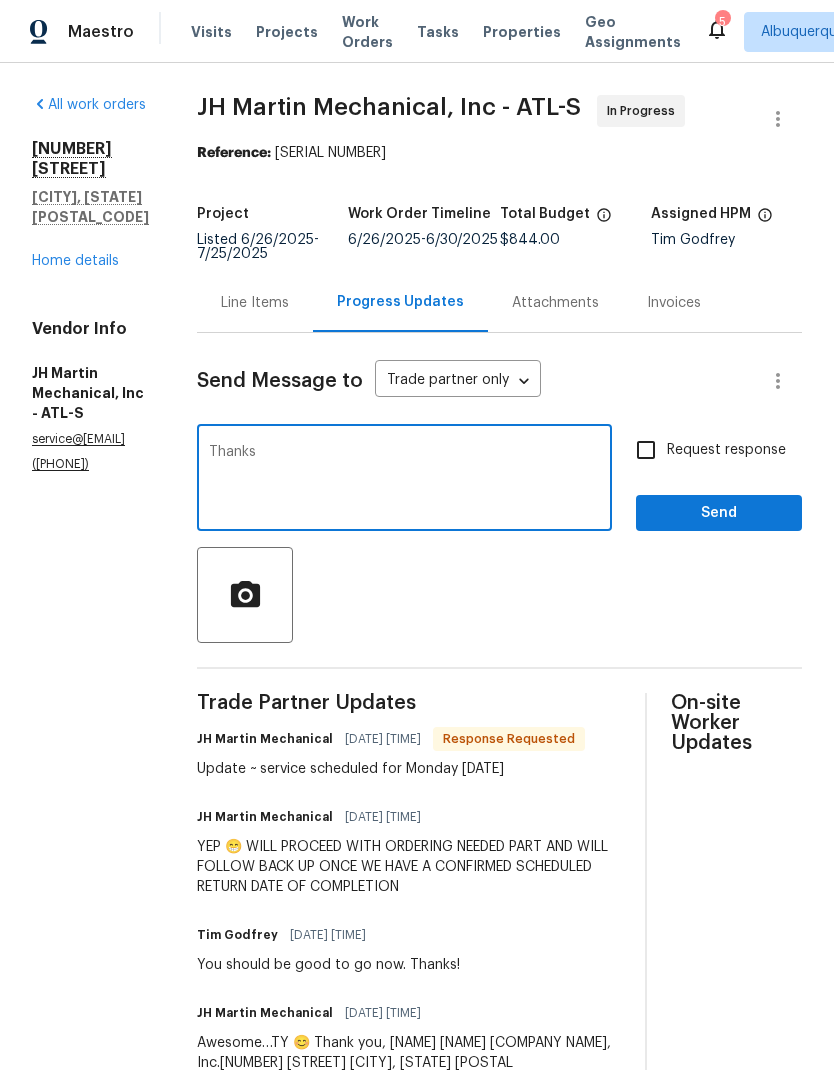 type on "Thanks" 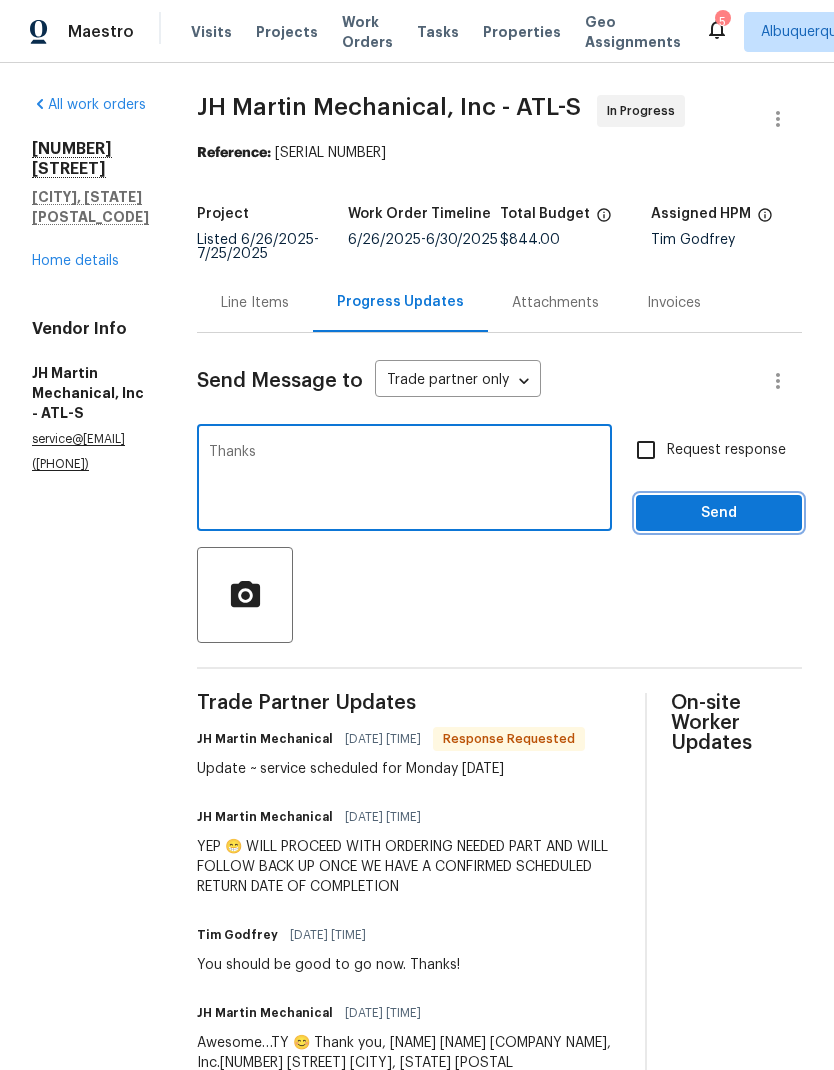 click on "Send" at bounding box center [719, 513] 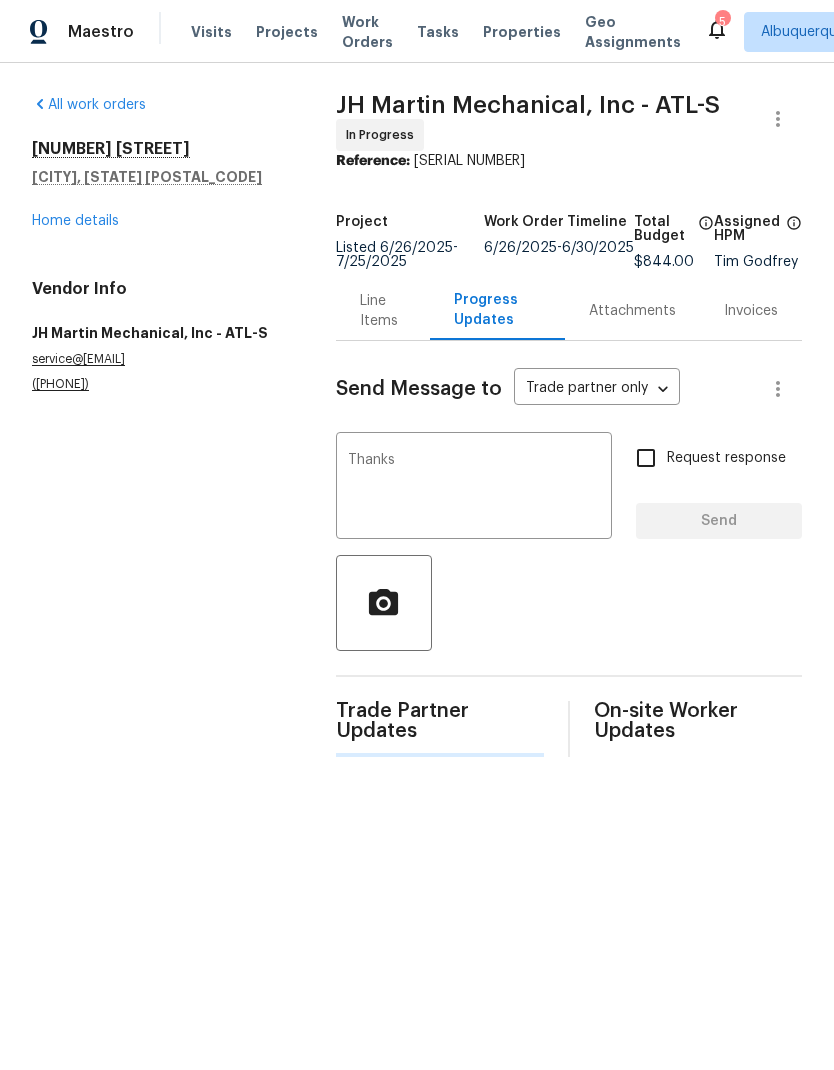 type 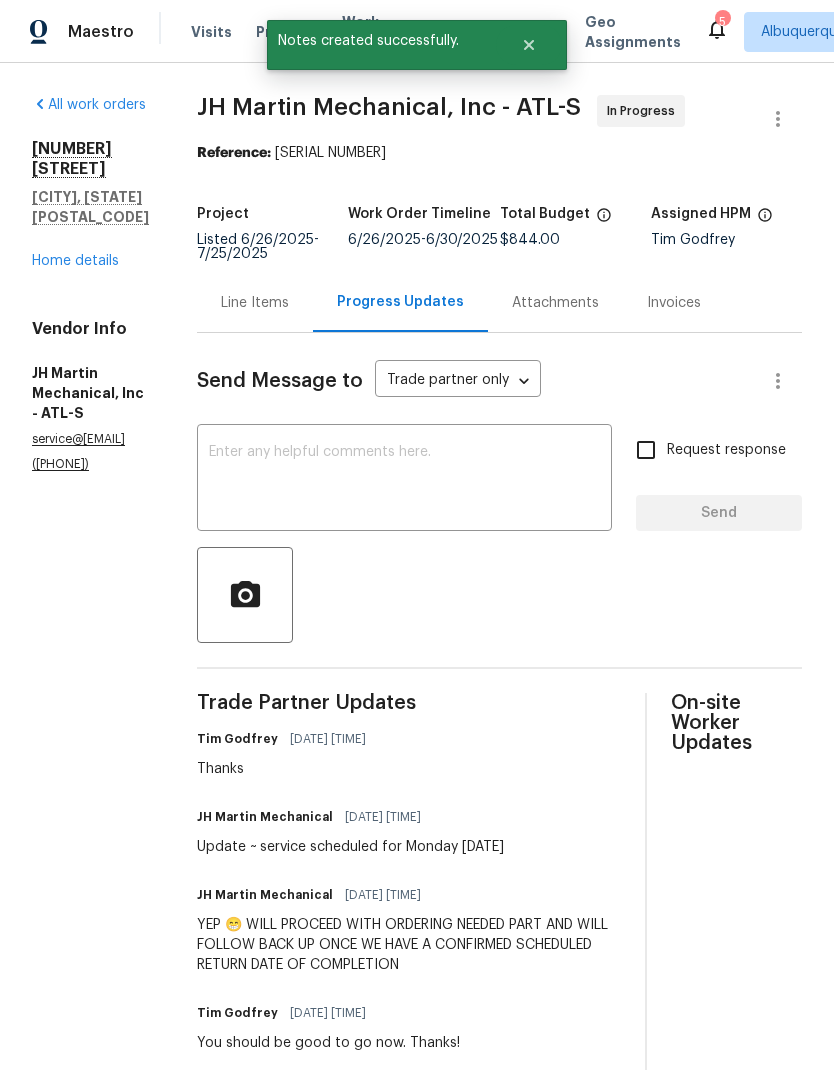 click on "Line Items" at bounding box center [255, 303] 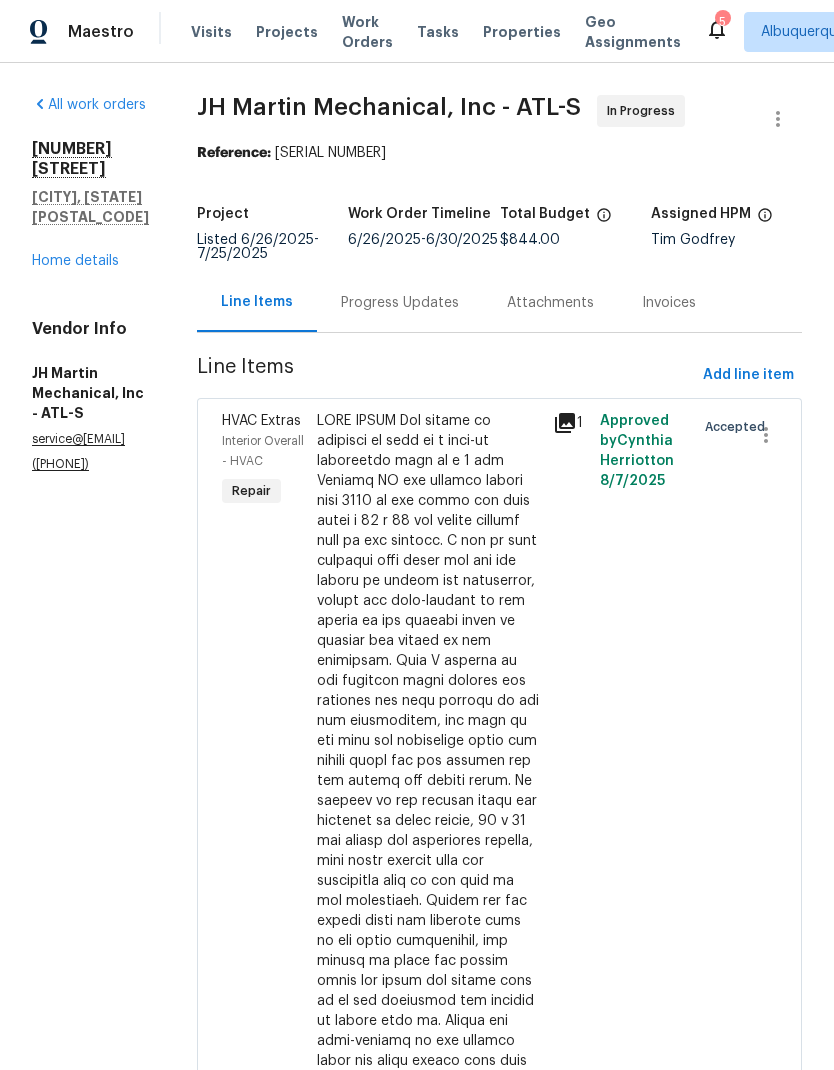 click on "Home details" at bounding box center [75, 261] 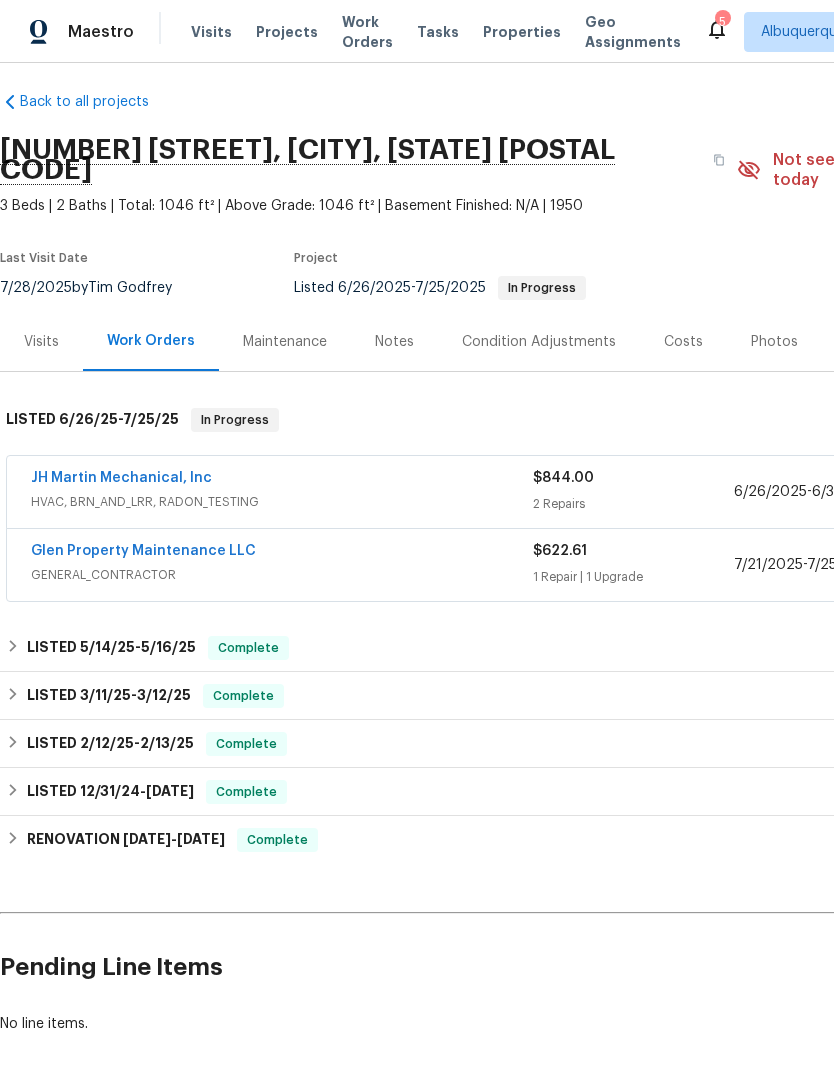 scroll, scrollTop: 10, scrollLeft: 0, axis: vertical 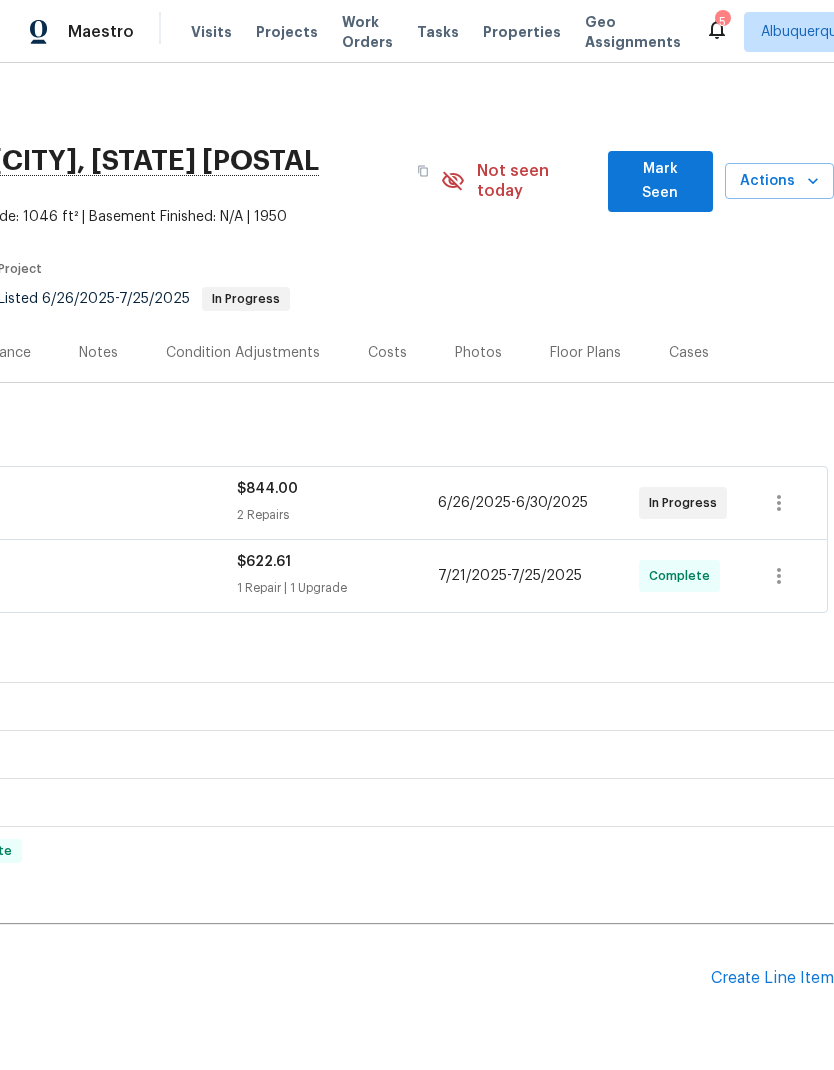 click on "Create Line Item" at bounding box center [772, 978] 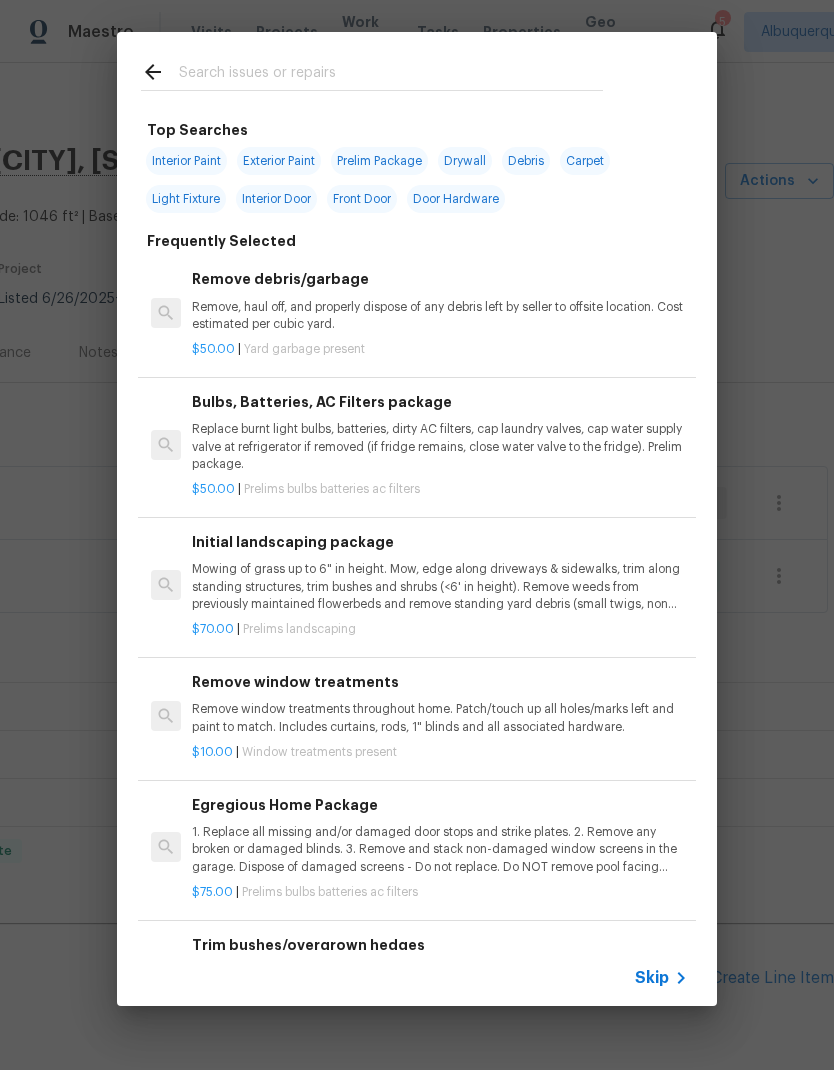 click at bounding box center (391, 75) 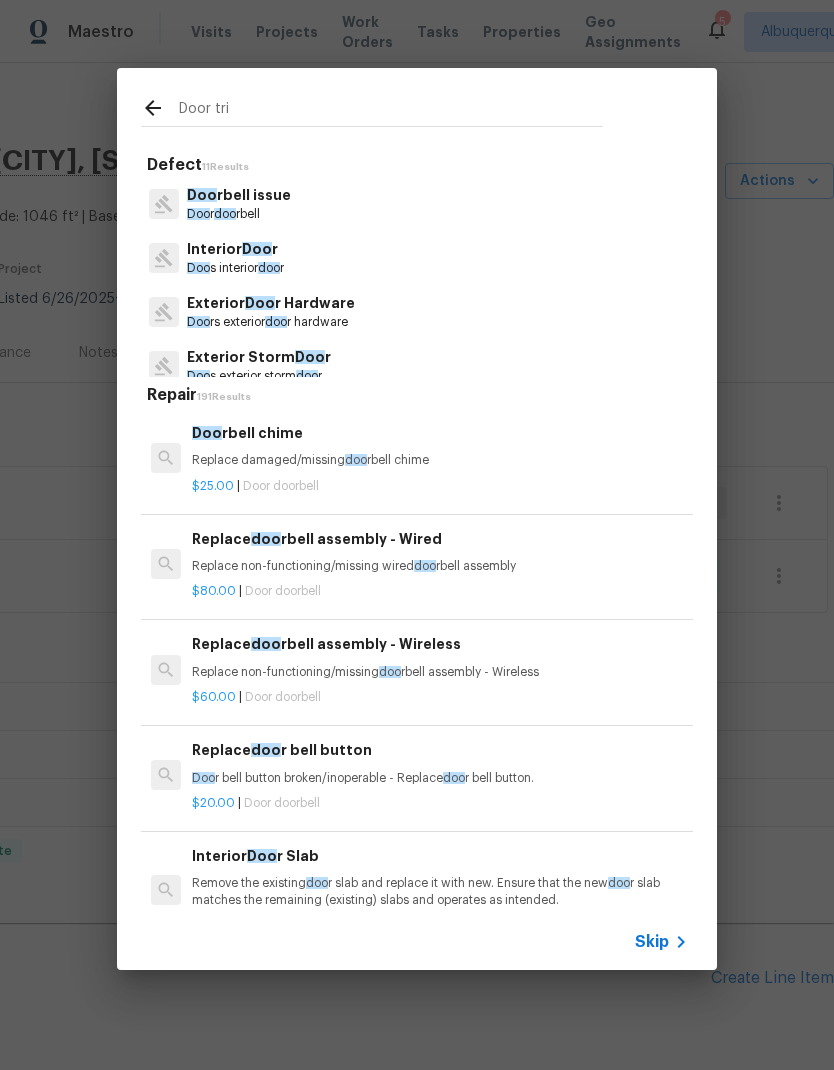 type on "Door trim" 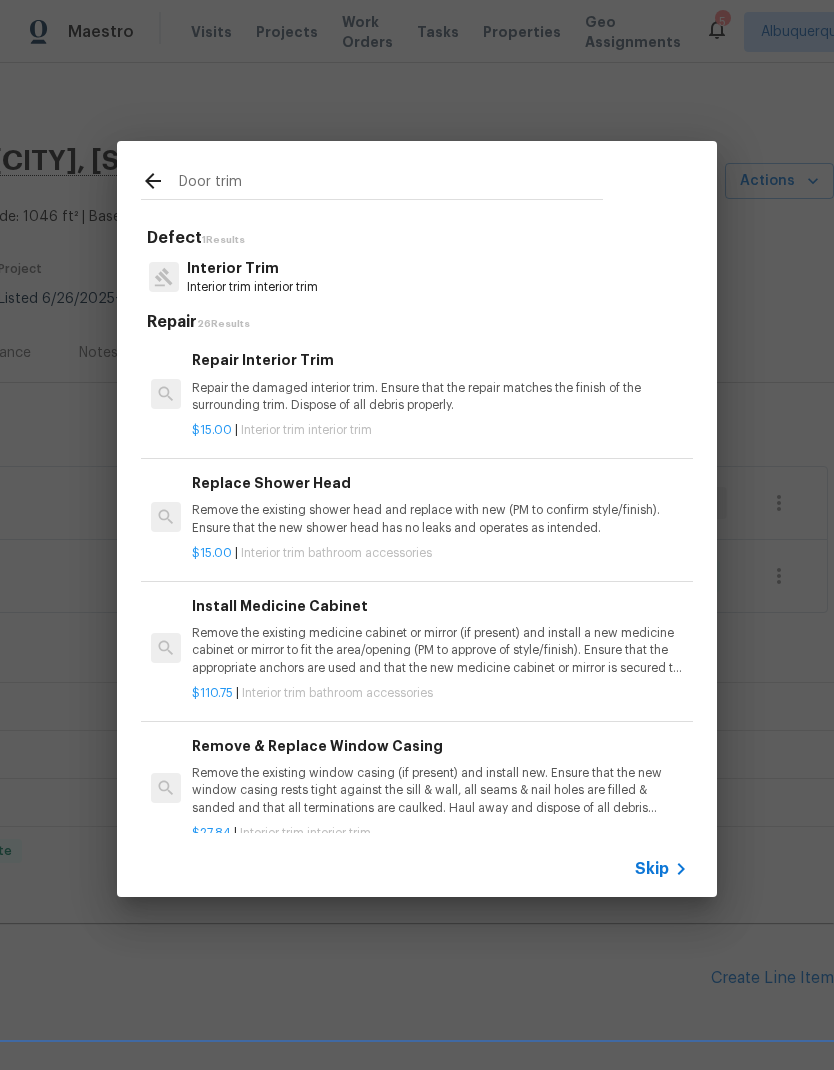 click on "Interior Trim" at bounding box center (252, 268) 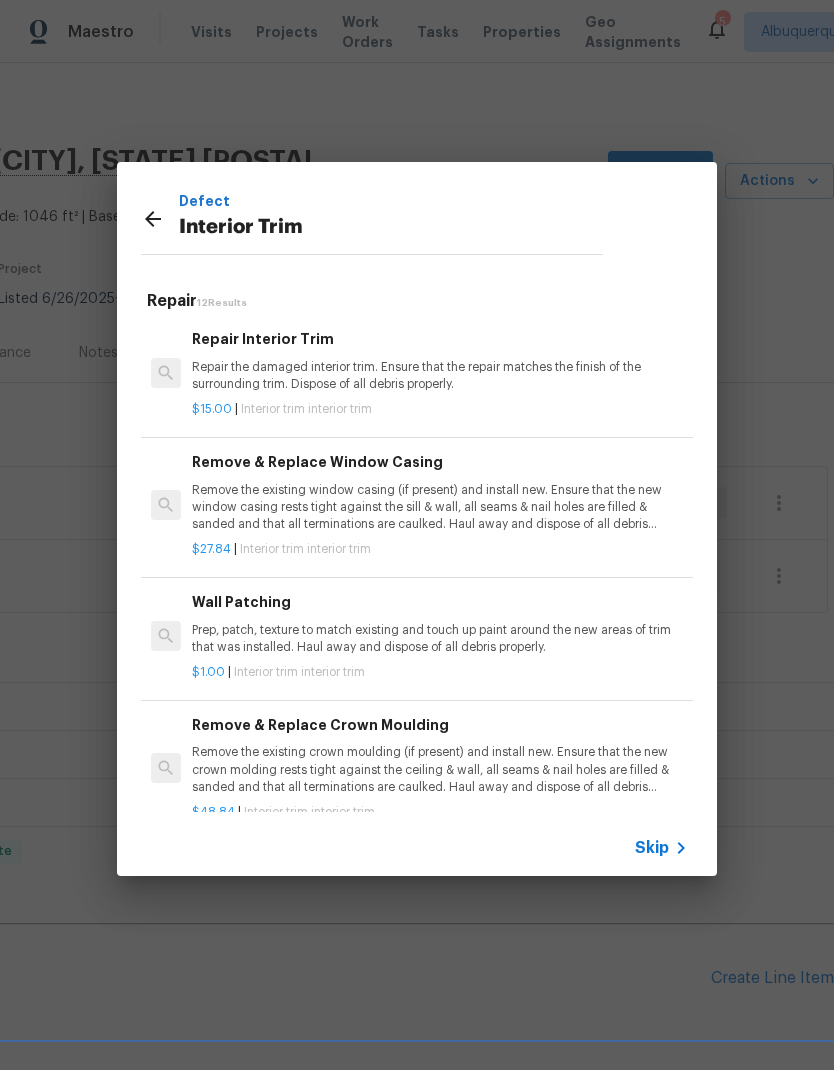 click on "Repair the damaged interior trim. Ensure that the repair matches the finish of the surrounding trim. Dispose of all debris properly." at bounding box center (440, 376) 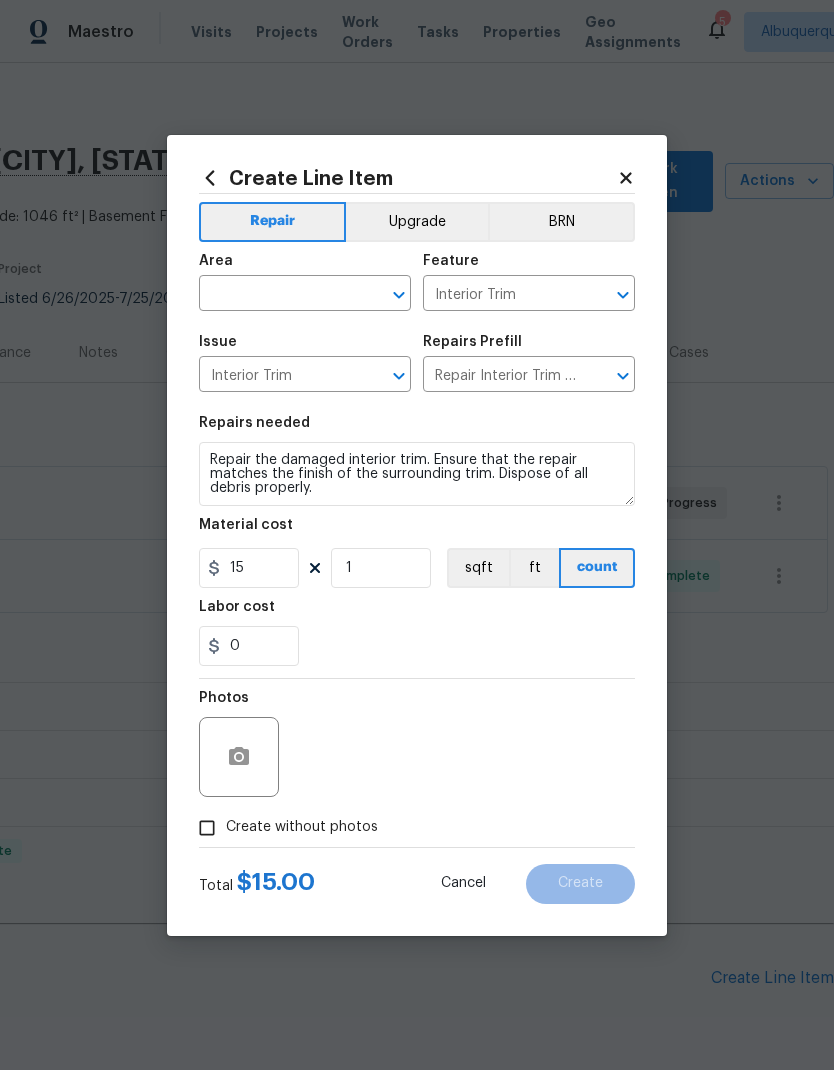 click at bounding box center (277, 295) 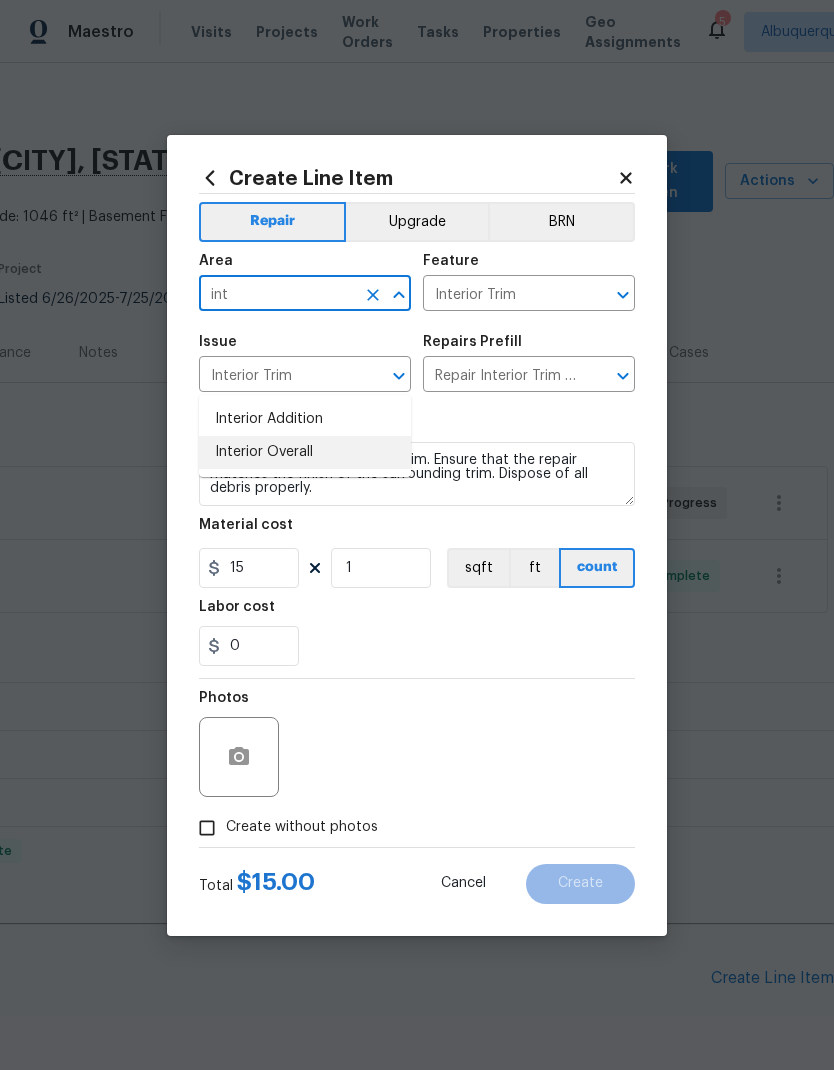 click on "Interior Overall" at bounding box center (305, 452) 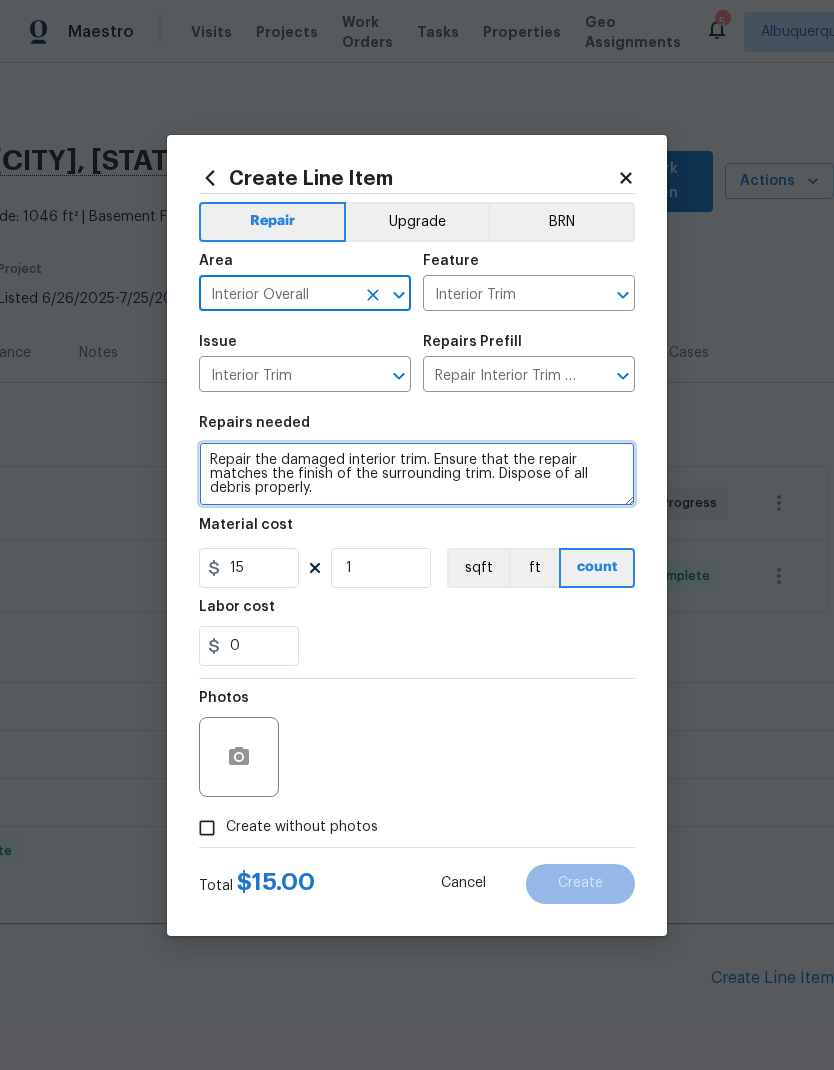 click on "Repair the damaged interior trim. Ensure that the repair matches the finish of the surrounding trim. Dispose of all debris properly." at bounding box center (417, 474) 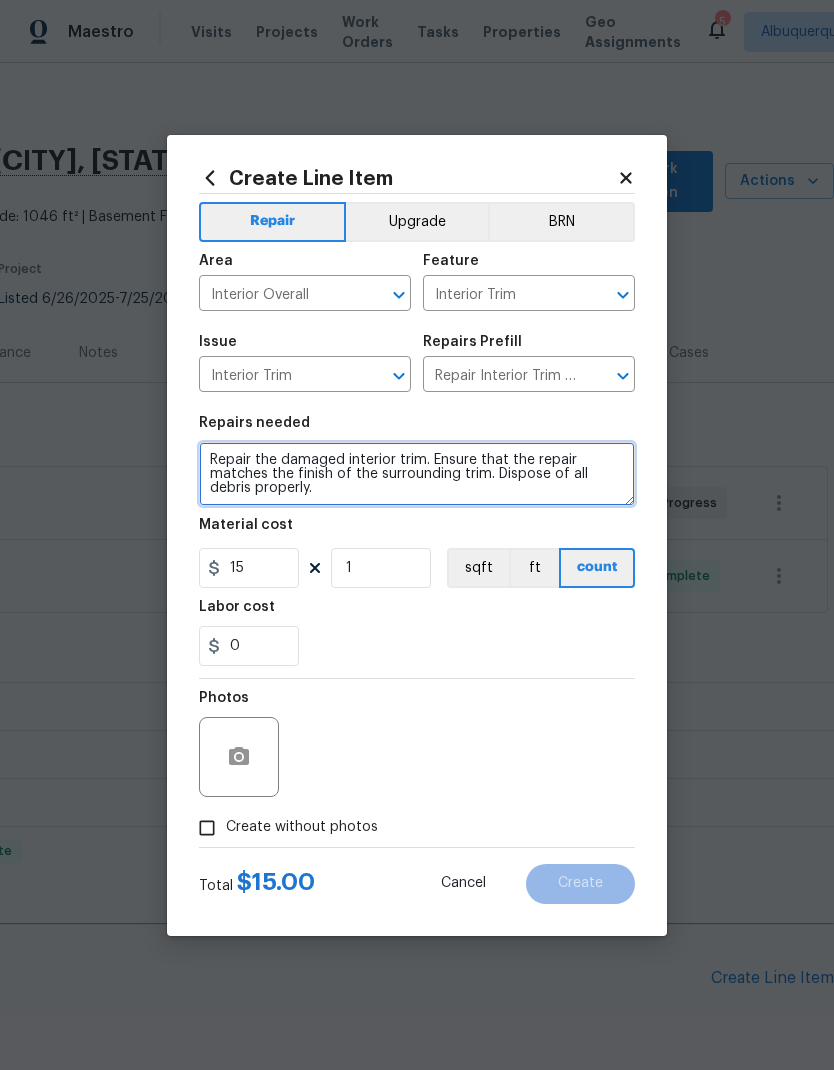 click on "Repair the damaged interior trim. Ensure that the repair matches the finish of the surrounding trim. Dispose of all debris properly." at bounding box center (417, 474) 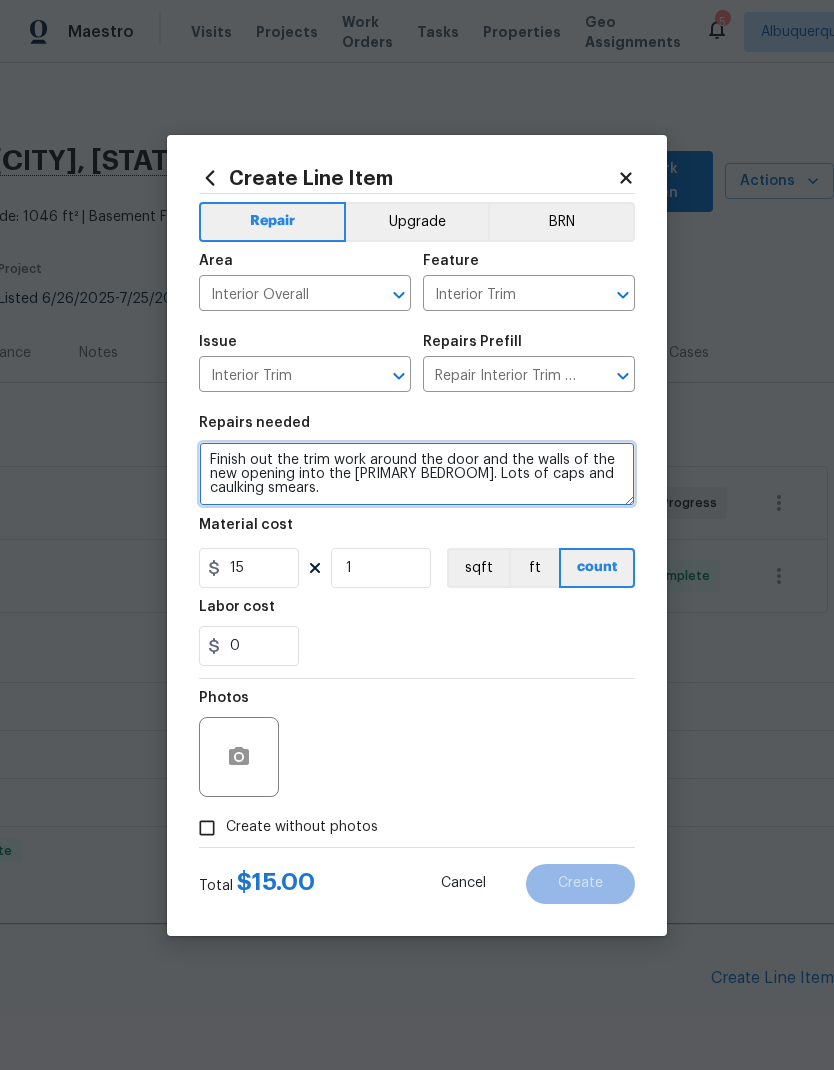 click on "Finish out the trim work around the door and the walls of the new opening into the primary bedroom. Lots of caps and caulking smears." at bounding box center (417, 474) 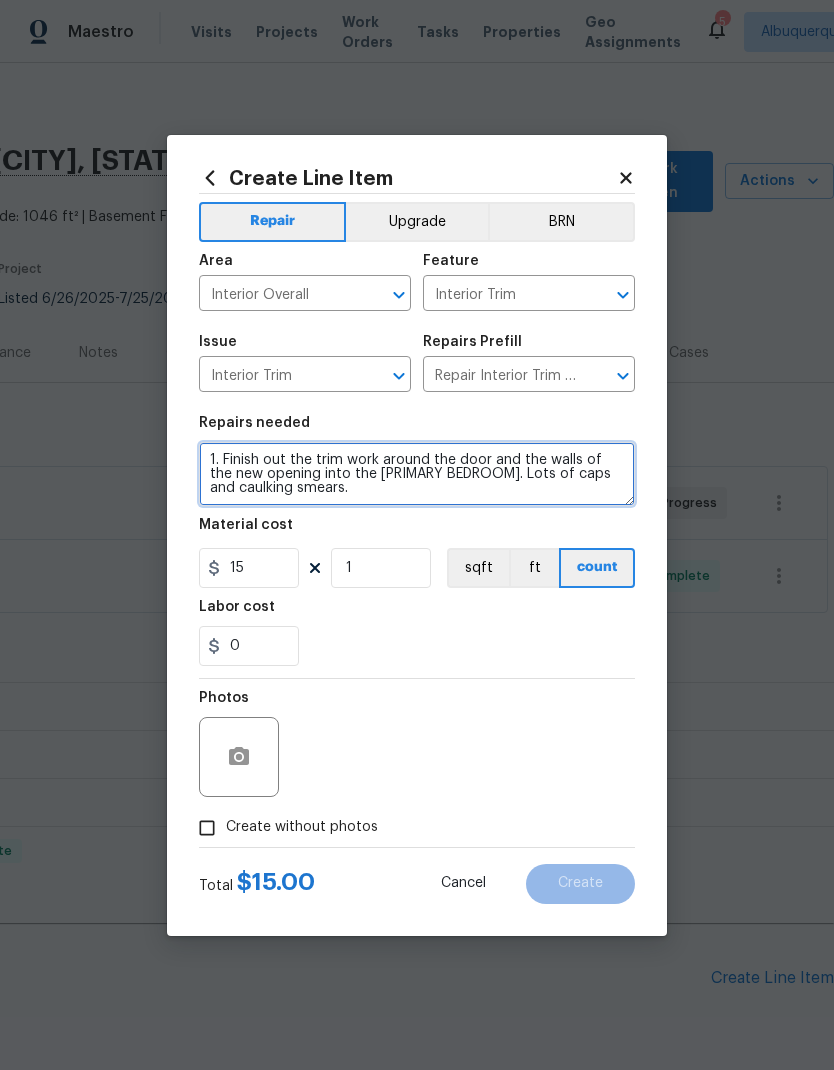 click on "1. Finish out the trim work around the door and the walls of the new opening into the primary bedroom. Lots of caps and caulking smears." at bounding box center (417, 474) 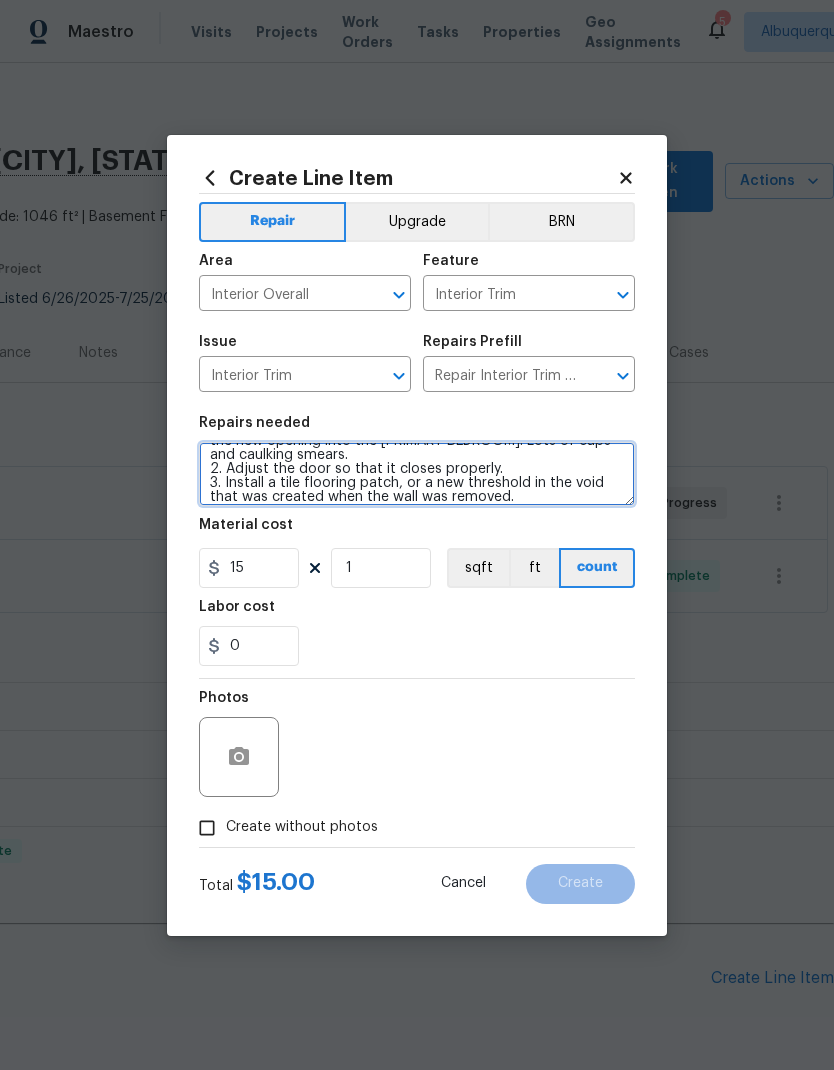 scroll, scrollTop: 33, scrollLeft: 0, axis: vertical 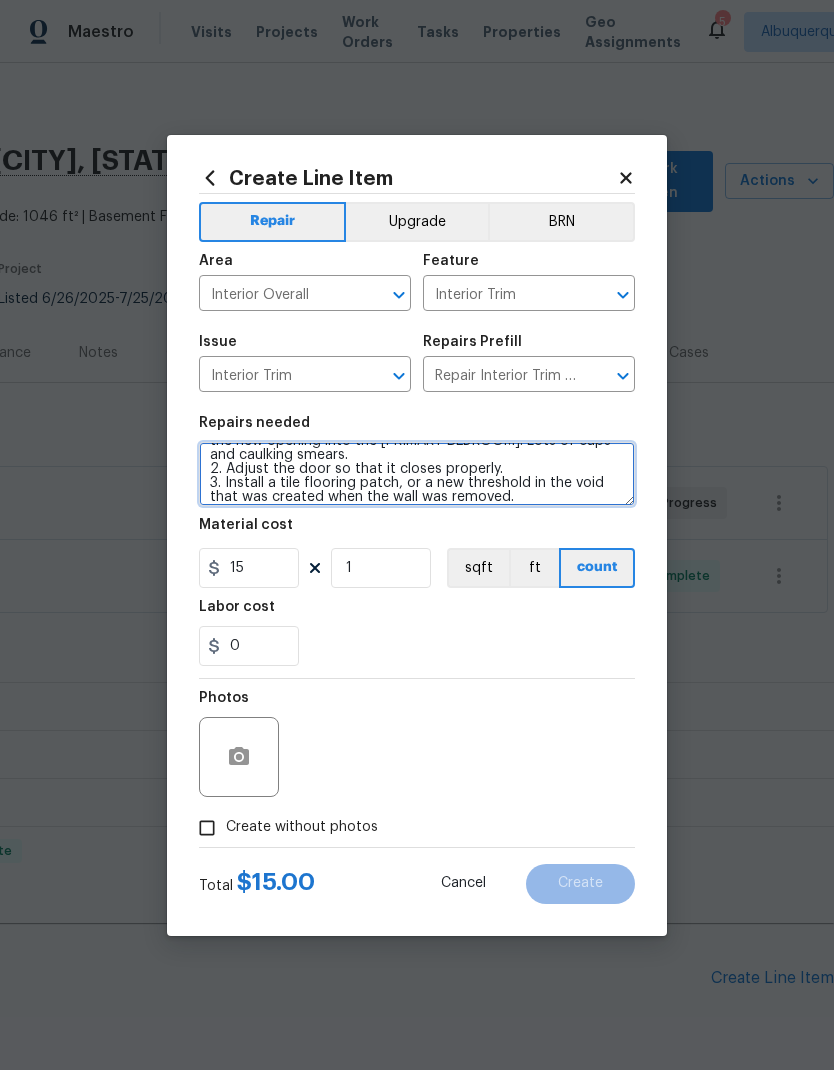 type on "1. Finish out the trim work around the door and the walls of the new opening into the primary bedroom. Lots of caps and caulking smears.
2. Adjust the door so that it closes properly.
3. Install a tile flooring patch, or a new threshold in the void that was created when the wall was removed." 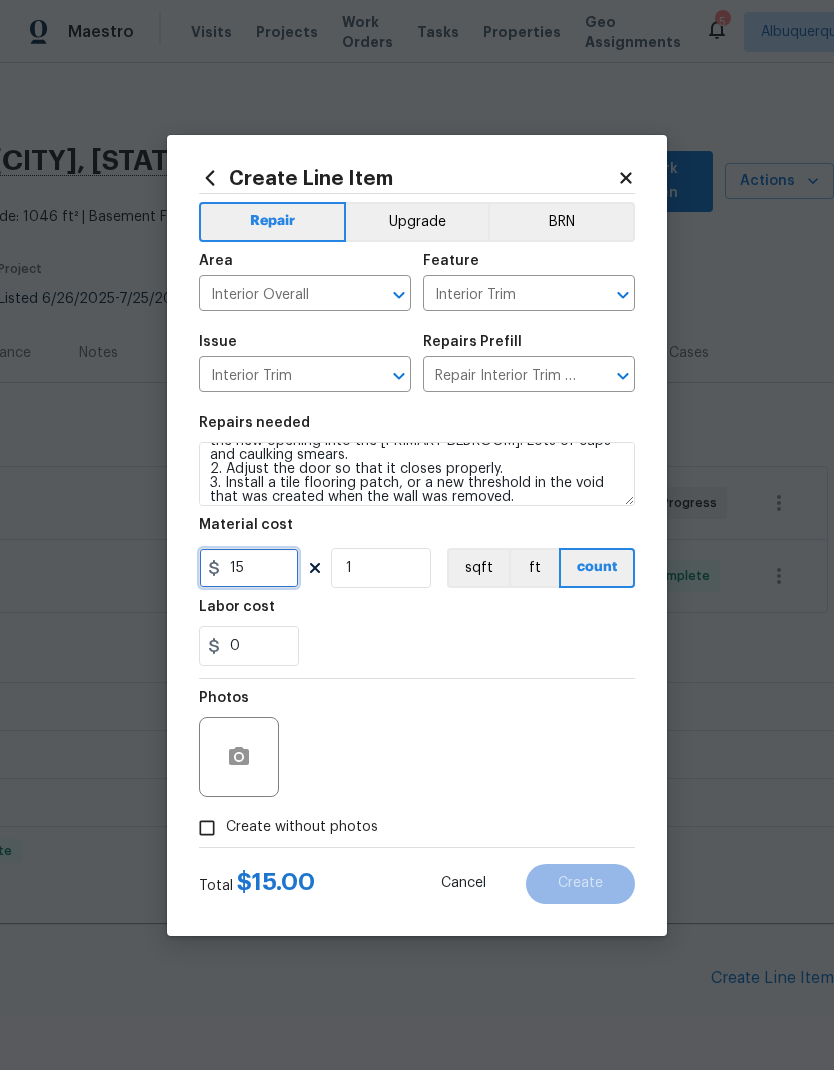 click on "15" at bounding box center (249, 568) 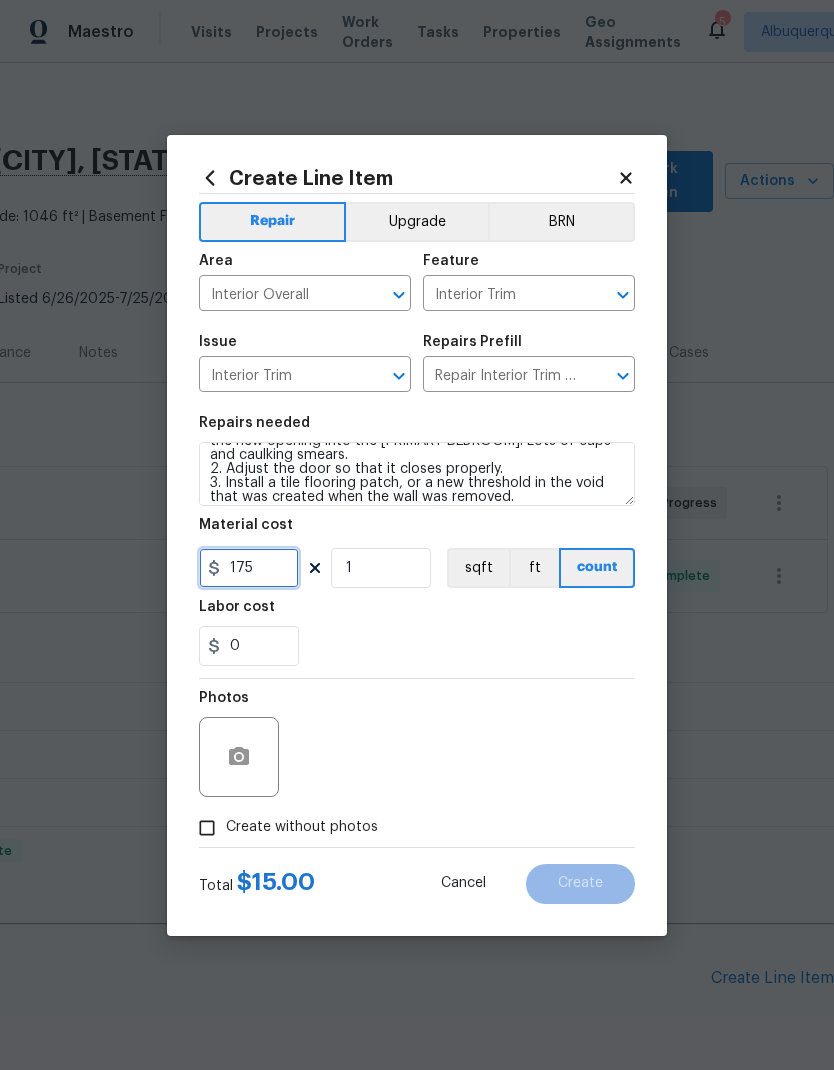 type on "175" 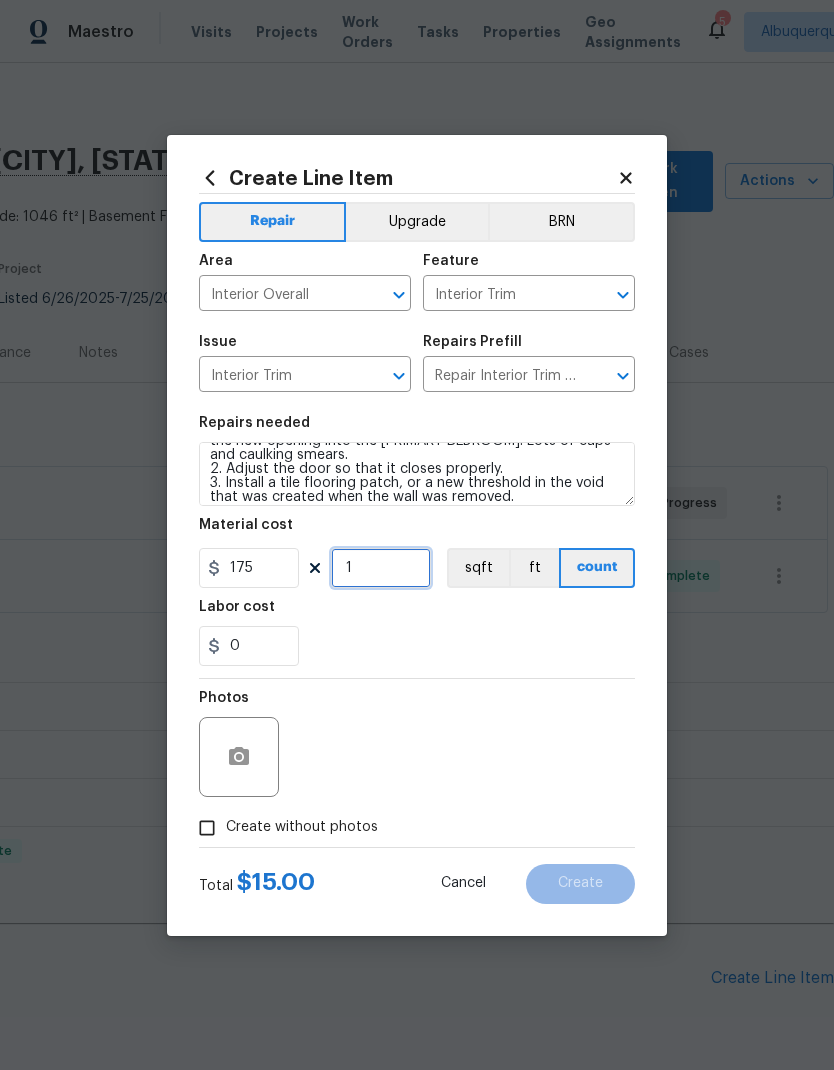 click on "1" at bounding box center (381, 568) 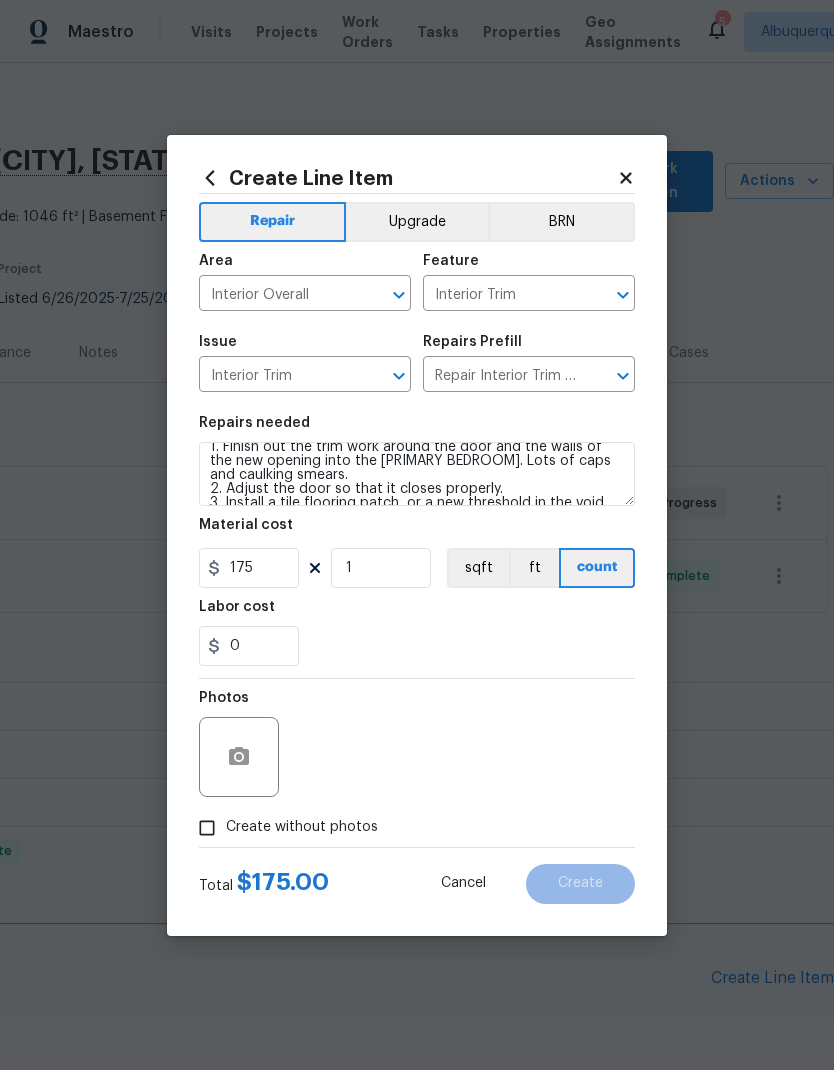 scroll, scrollTop: 14, scrollLeft: 0, axis: vertical 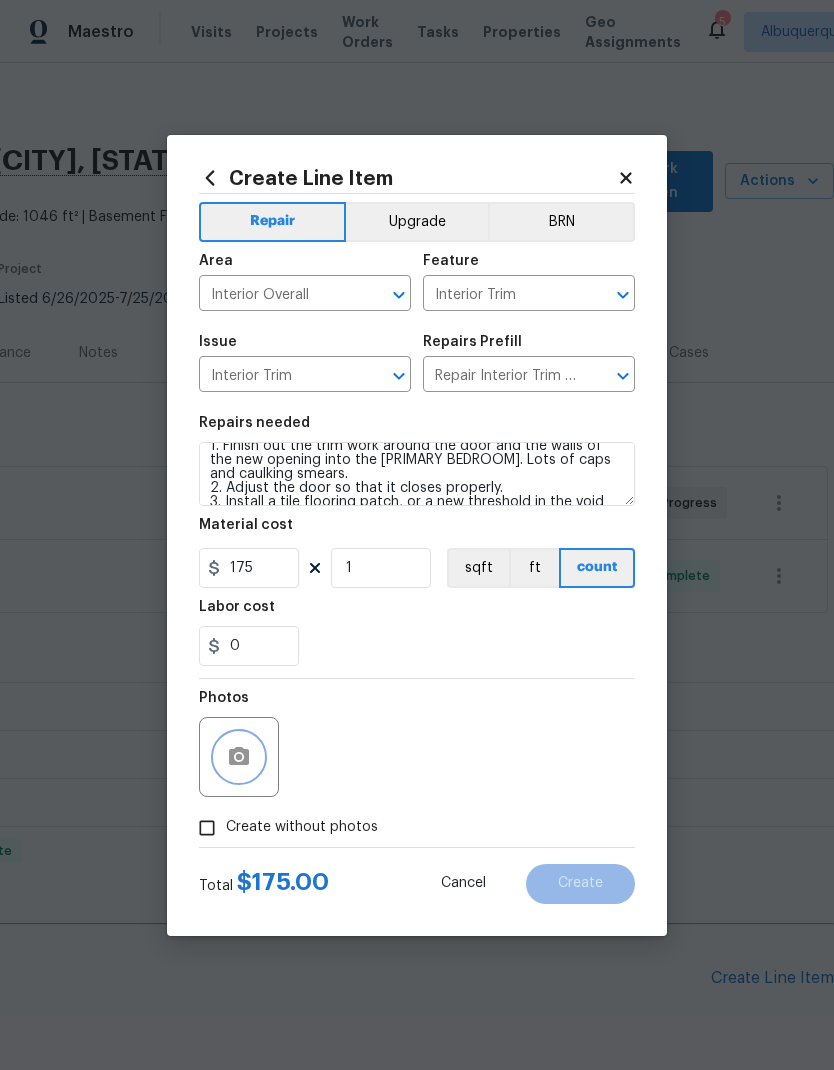 click 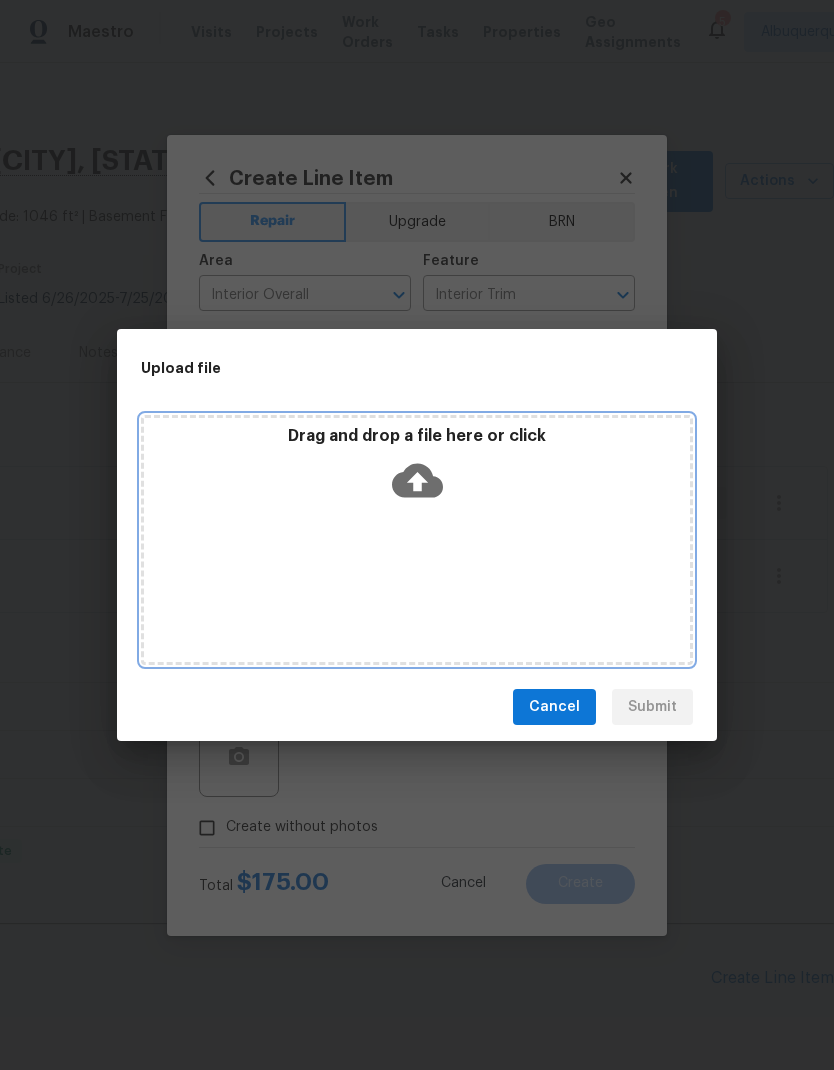 click 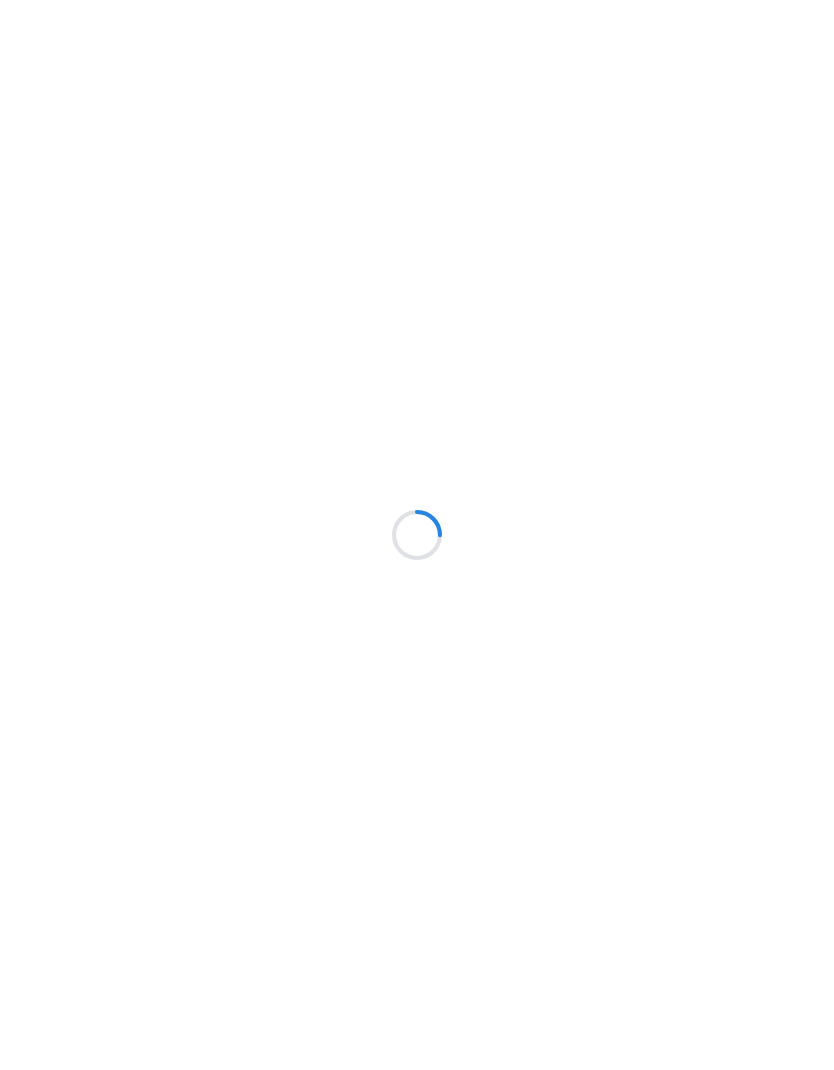 scroll, scrollTop: 0, scrollLeft: 0, axis: both 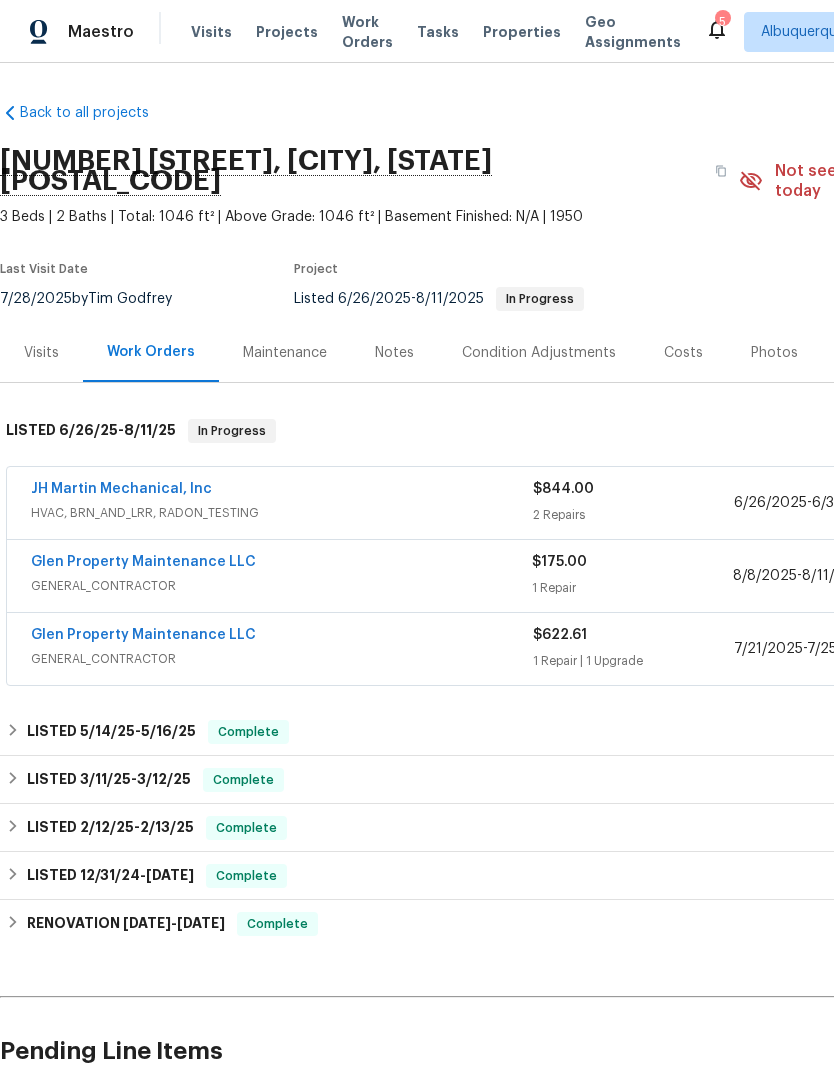click on "Glen Property Maintenance LLC" at bounding box center [143, 562] 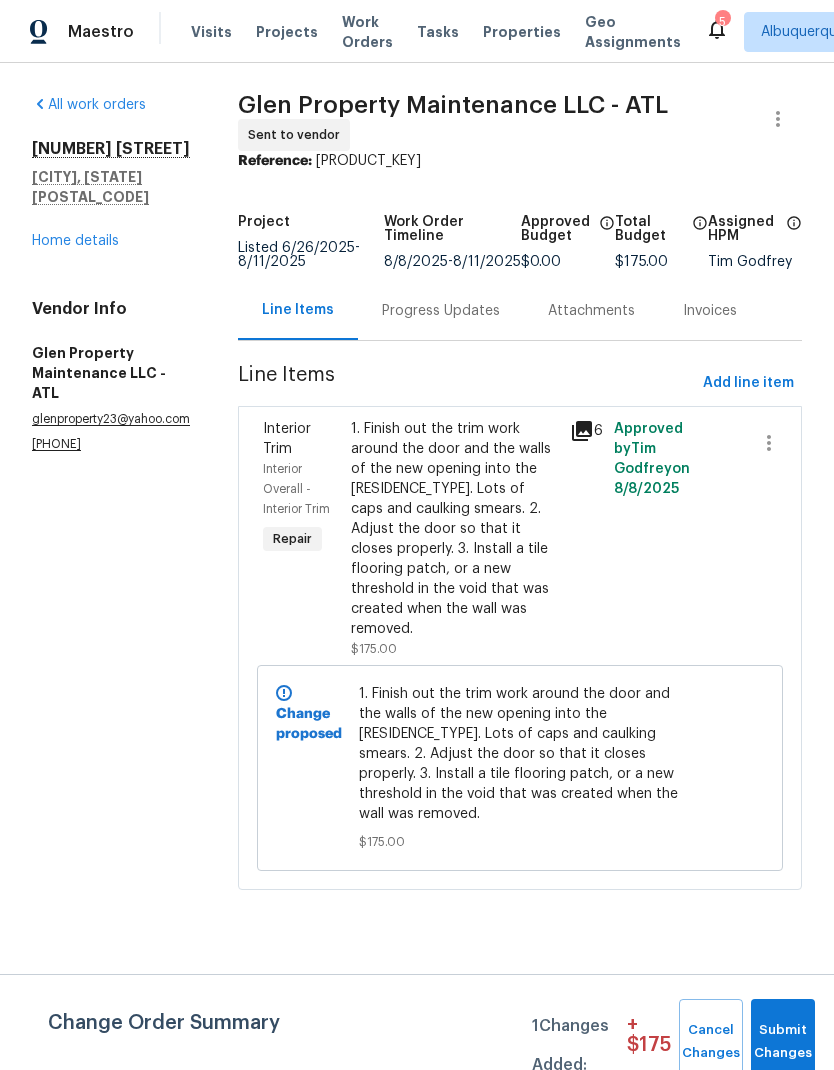 click on "Home details" at bounding box center [75, 241] 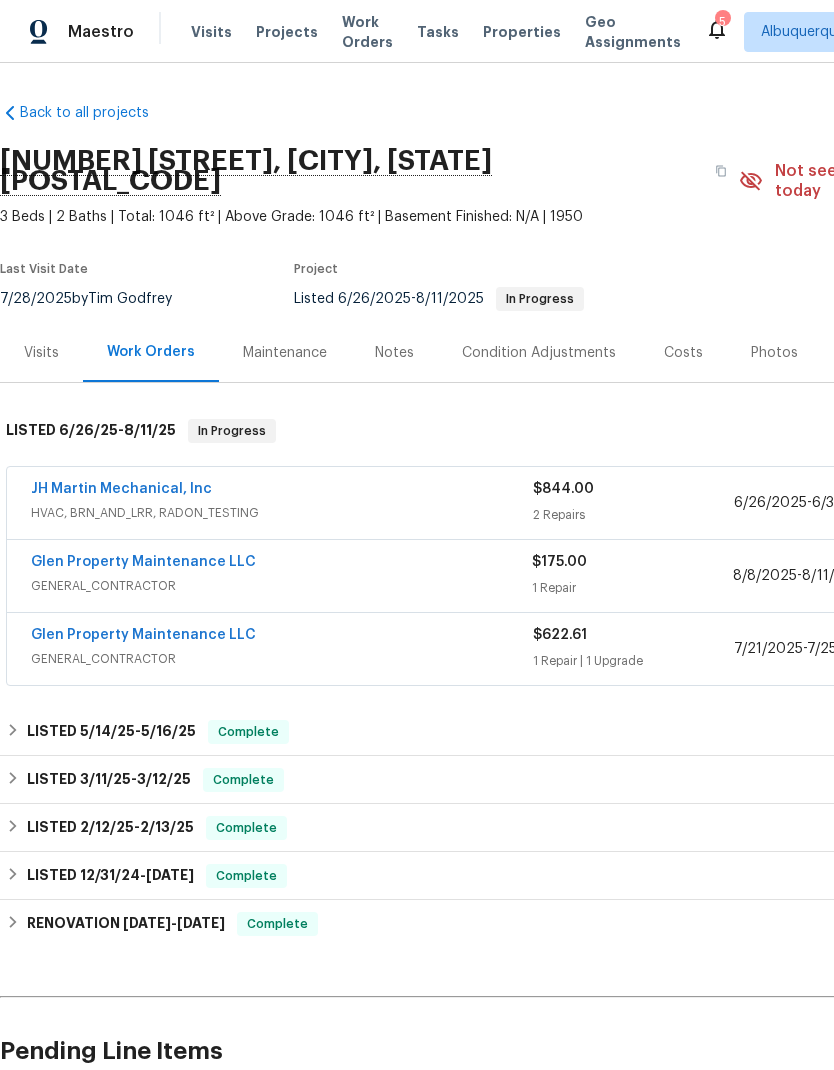click on "Glen Property Maintenance LLC" at bounding box center (143, 635) 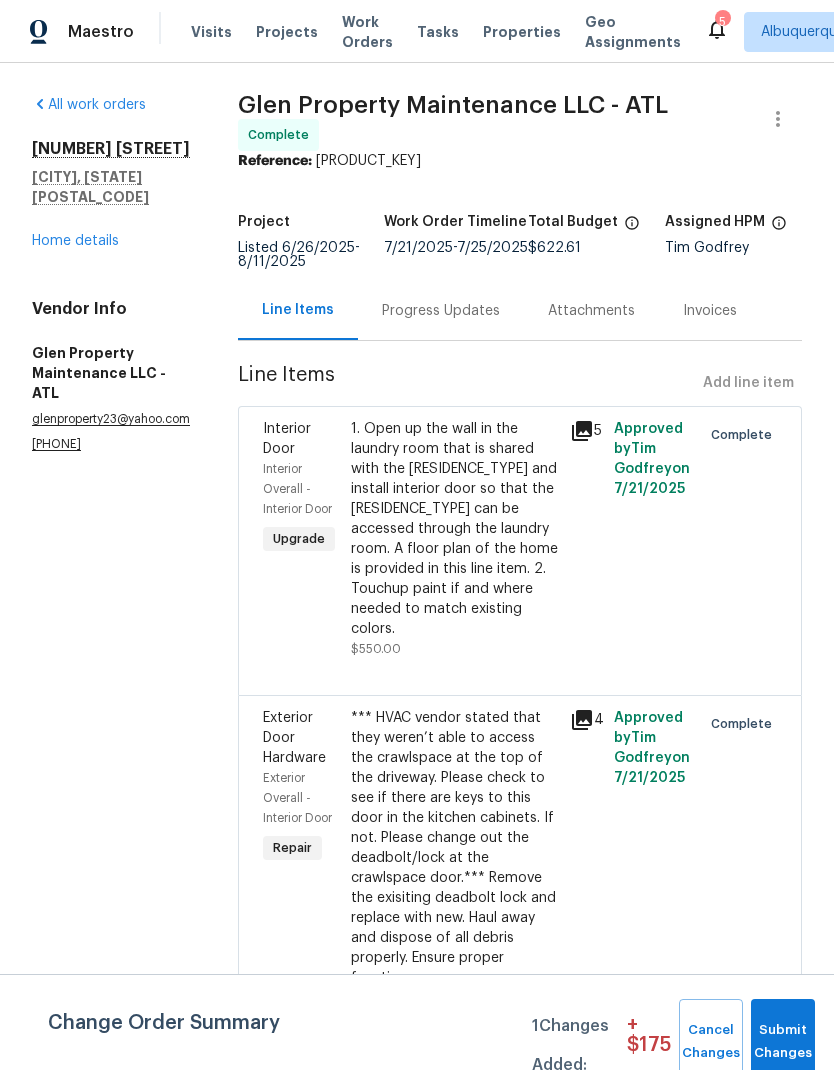 click on "Home details" at bounding box center [75, 241] 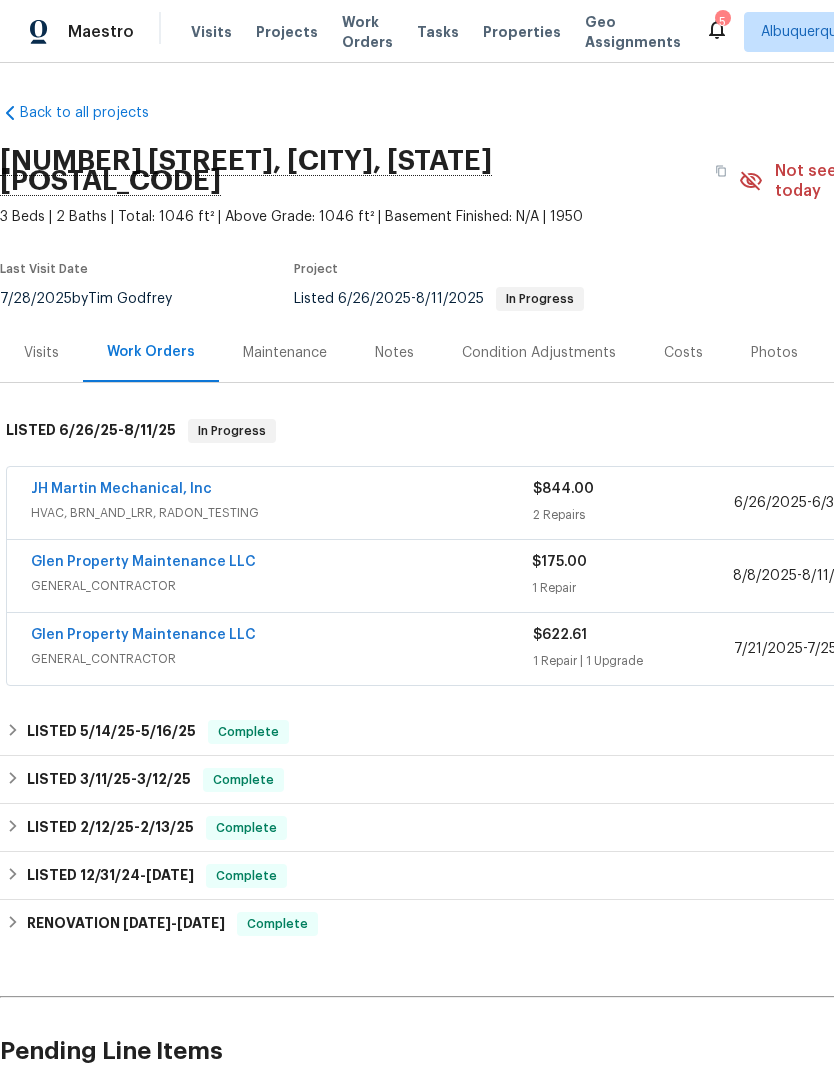 scroll, scrollTop: 0, scrollLeft: 0, axis: both 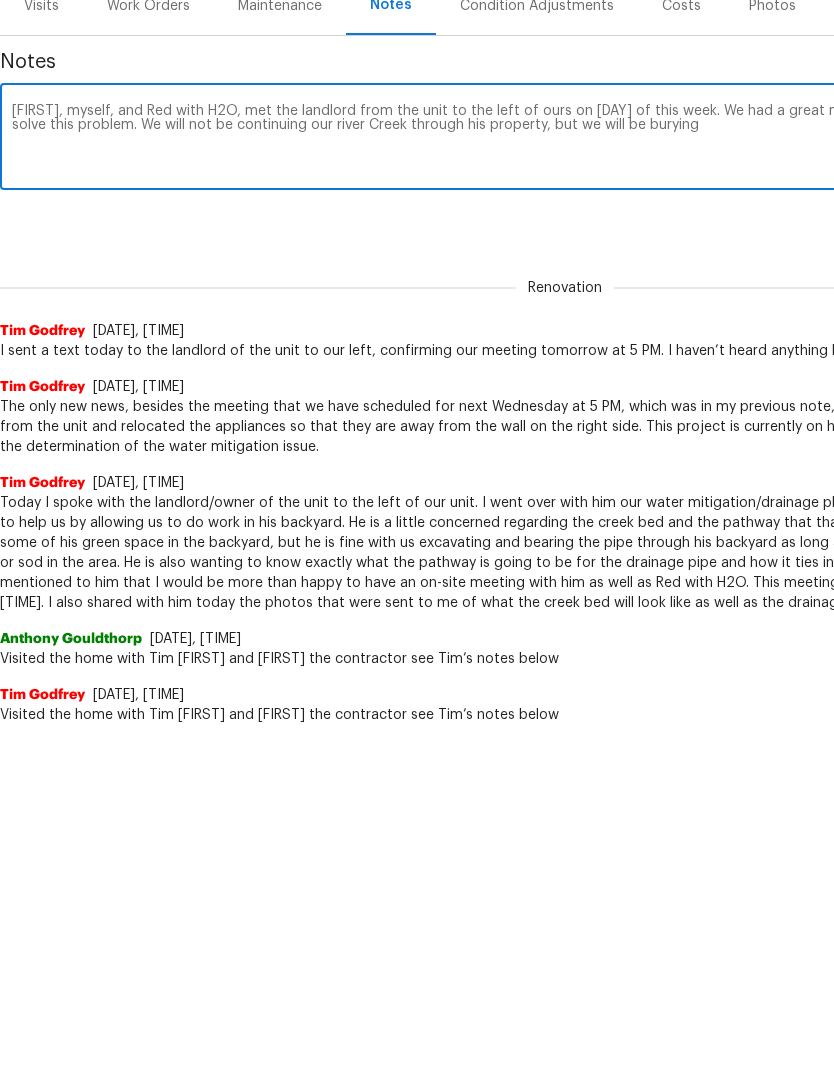 click on "[FIRST], myself, and Red with H2O, met the landlord from the unit to the left of ours on [DAY] of this week. We had a great meeting and he is willing to work with us to solve this problem. We will not be continuing our river Creek through his property, but we will be burying" at bounding box center (565, 139) 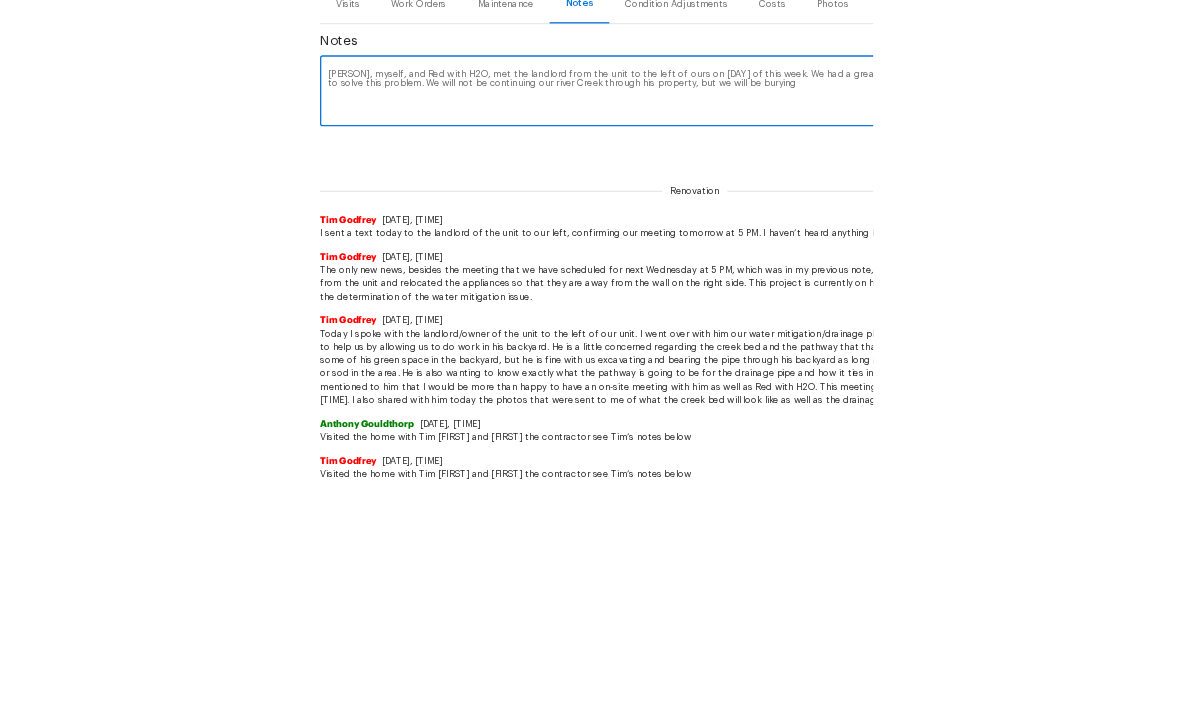 scroll, scrollTop: 347, scrollLeft: 0, axis: vertical 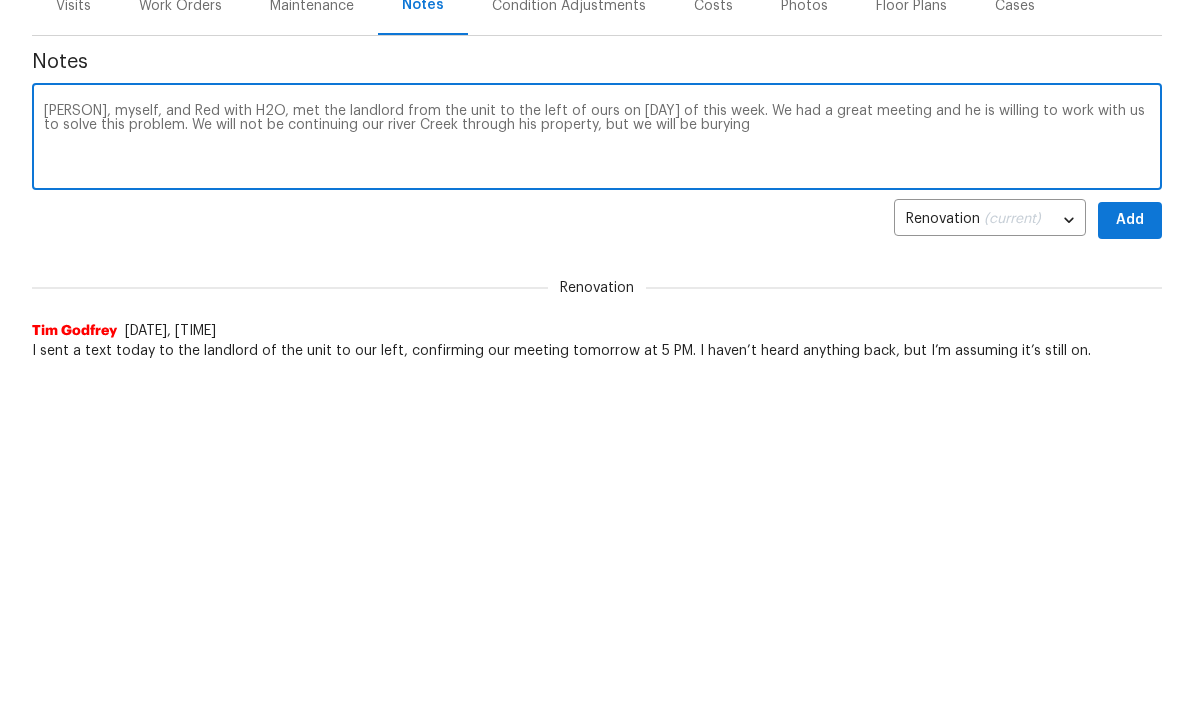 click on "[PERSON], myself, and Red with H2O, met the landlord from the unit to the left of ours on [DAY] of this week. We had a great meeting and he is willing to work with us to solve this problem. We will not be continuing our river Creek through his property, but we will be burying" at bounding box center [597, 139] 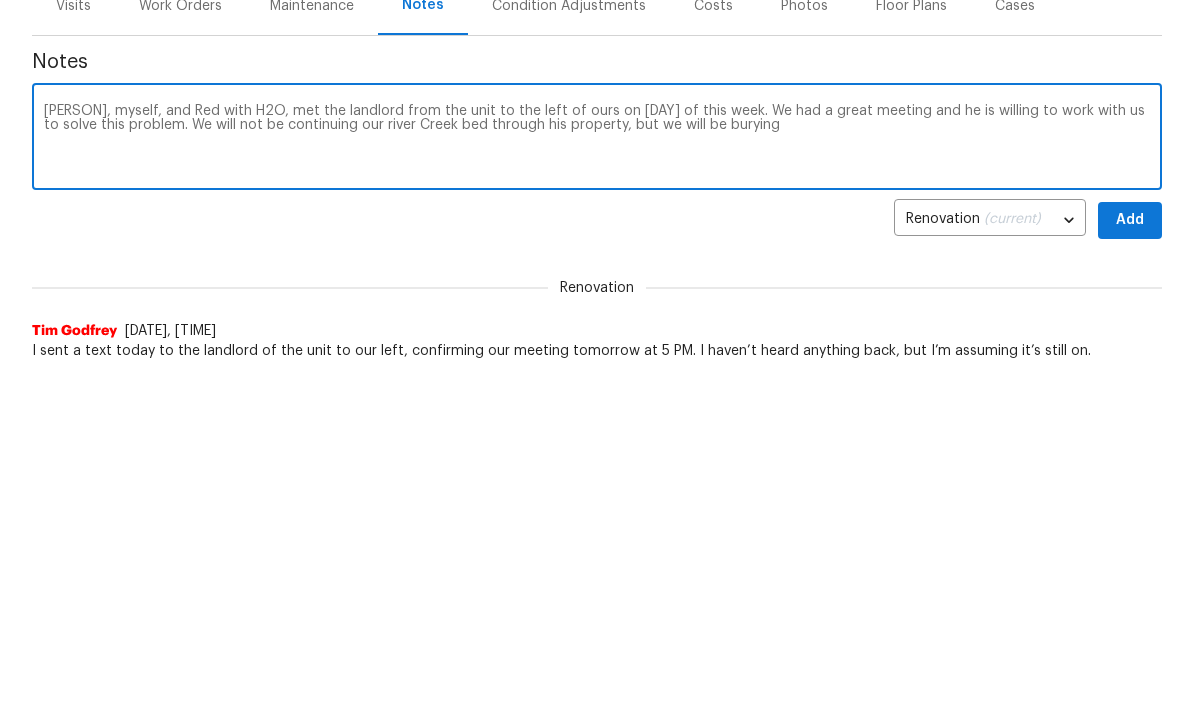 click on "[PERSON], myself, and Red with H2O, met the landlord from the unit to the left of ours on [DAY] of this week. We had a great meeting and he is willing to work with us to solve this problem. We will not be continuing our river Creek bed through his property, but we will be burying" at bounding box center [597, 139] 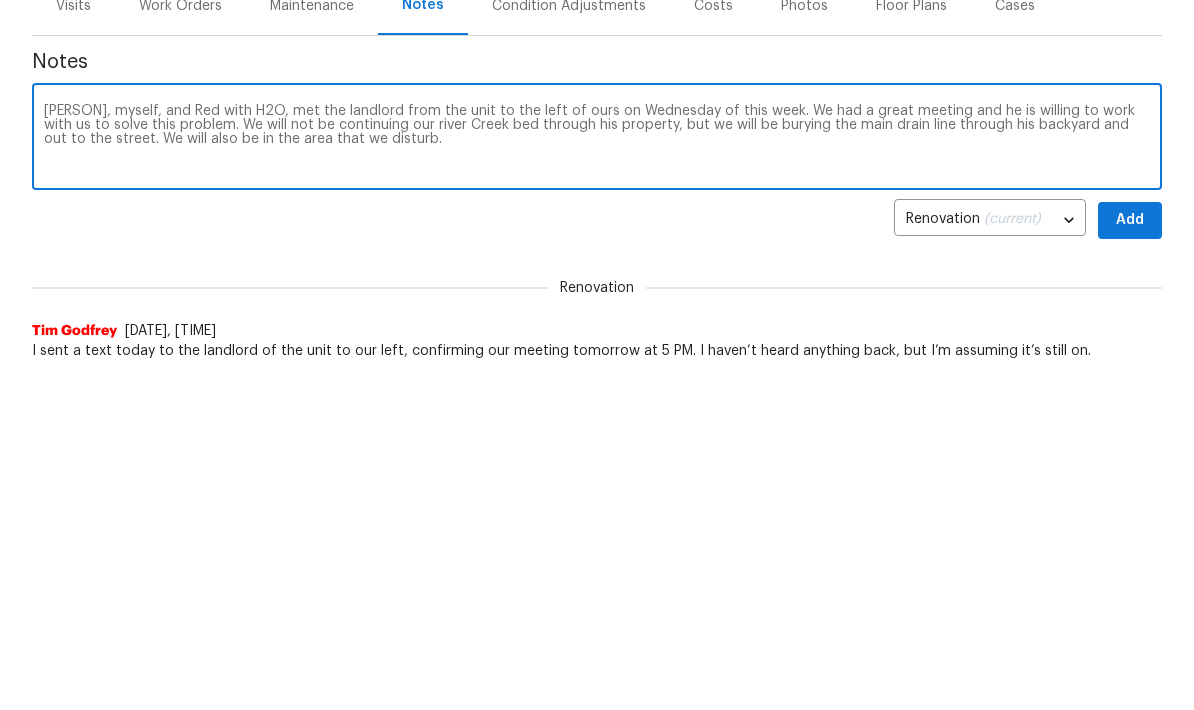 click on "[PERSON], myself, and Red with H2O, met the landlord from the unit to the left of ours on Wednesday of this week. We had a great meeting and he is willing to work with us to solve this problem. We will not be continuing our river Creek bed through his property, but we will be burying the main drain line through his backyard and out to the street. We will also be in the area that we disturb." at bounding box center (597, 139) 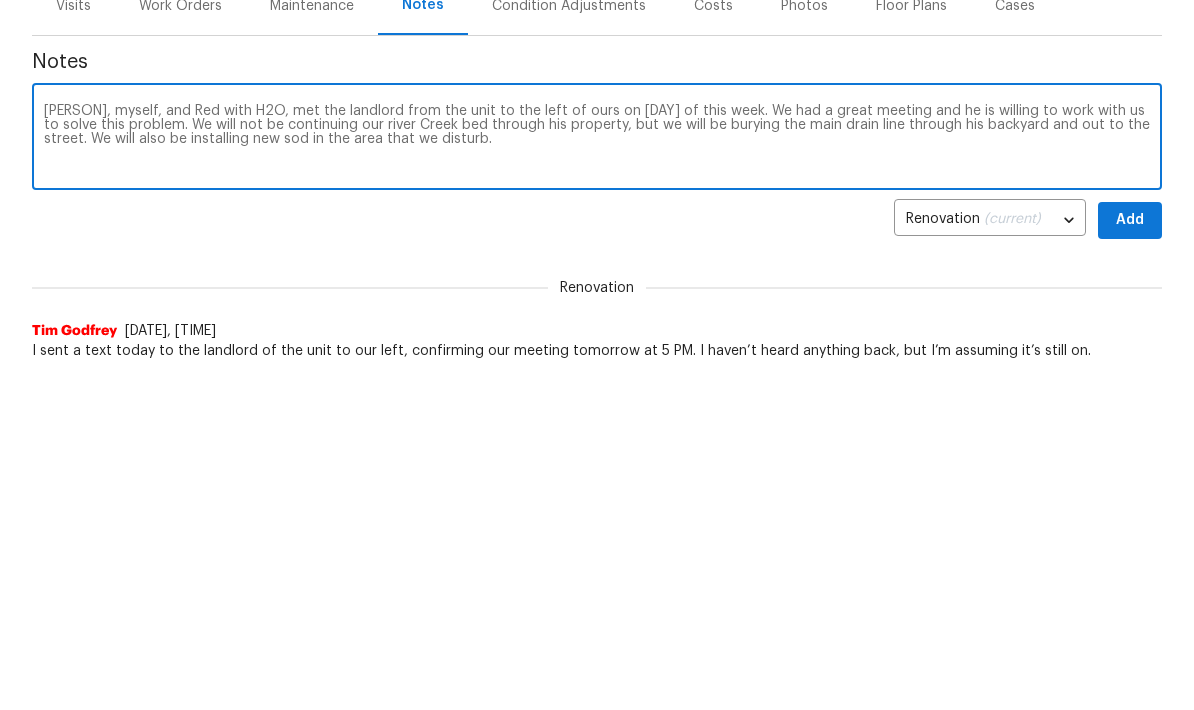 click on "[PERSON], myself, and Red with H2O, met the landlord from the unit to the left of ours on [DAY] of this week. We had a great meeting and he is willing to work with us to solve this problem. We will not be continuing our river Creek bed through his property, but we will be burying the main drain line through his backyard and out to the street. We will also be installing new sod in the area that we disturb." at bounding box center (597, 139) 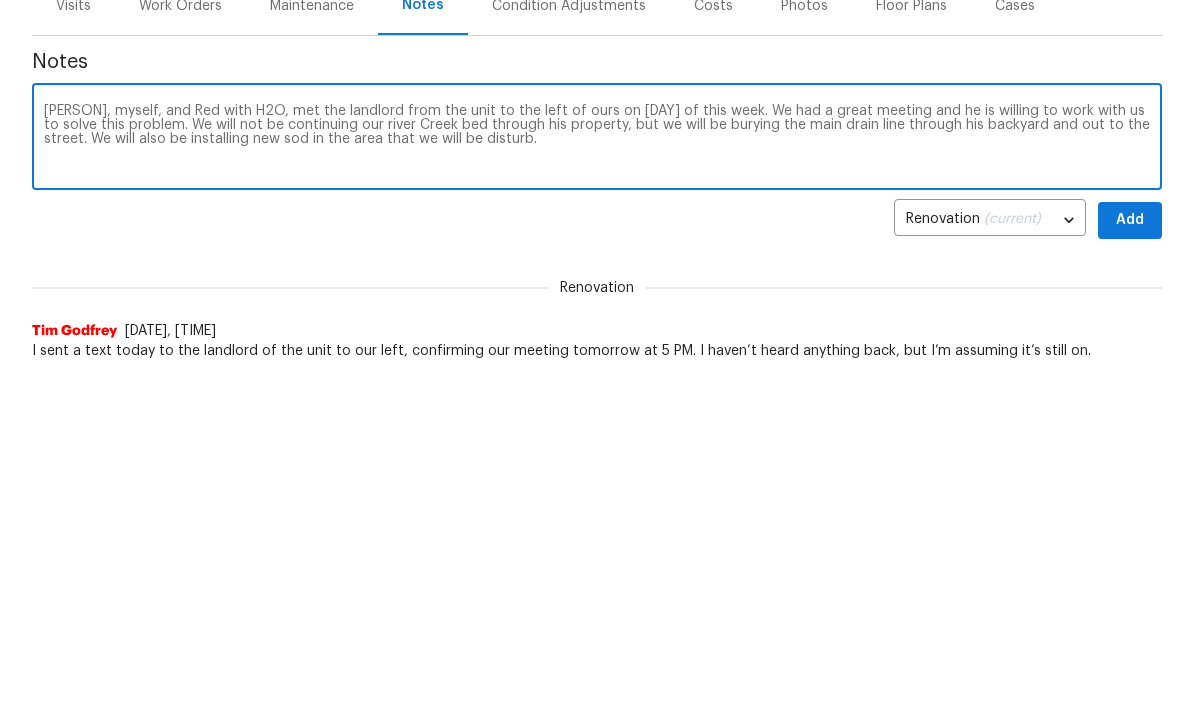 click on "[PERSON], myself, and Red with H2O, met the landlord from the unit to the left of ours on [DAY] of this week. We had a great meeting and he is willing to work with us to solve this problem. We will not be continuing our river Creek bed through his property, but we will be burying the main drain line through his backyard and out to the street. We will also be installing new sod in the area that we will be disturb." at bounding box center [597, 139] 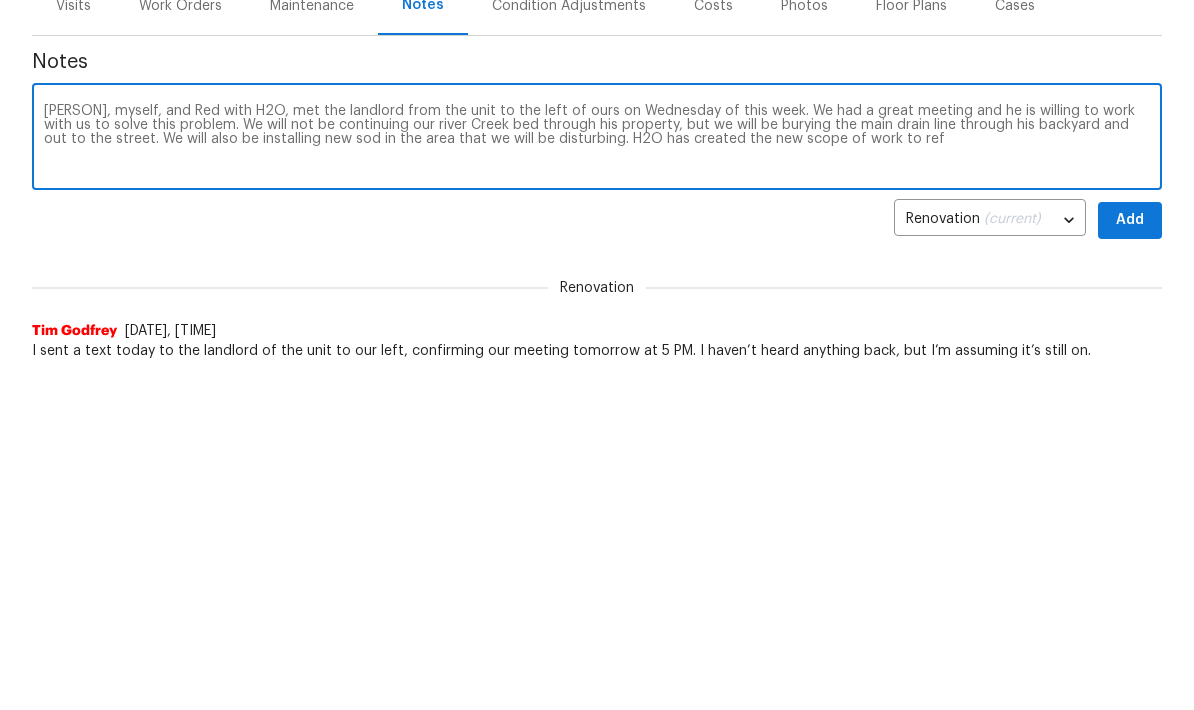 type on "[FIRST], myself, and Red with H2O, met the landlord from the unit to the left of ours on [DAY] of this week. We had a great meeting and he is willing to work with us to solve this problem. We will not be continuing our river Creek bed through his property, but we will be burying the main drain line through his backyard and out to the street. We will also be installing new sod in the area that we will be disturbing. H2O has created the new scope of work to reflect." 